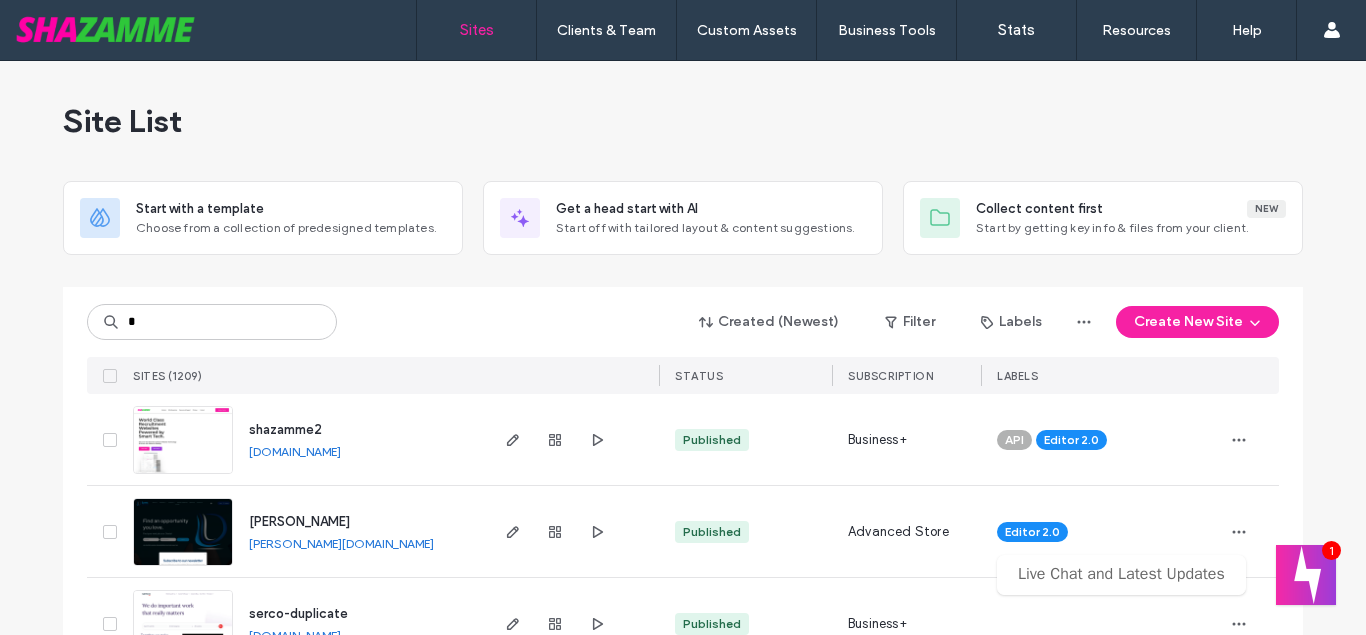 scroll, scrollTop: 0, scrollLeft: 0, axis: both 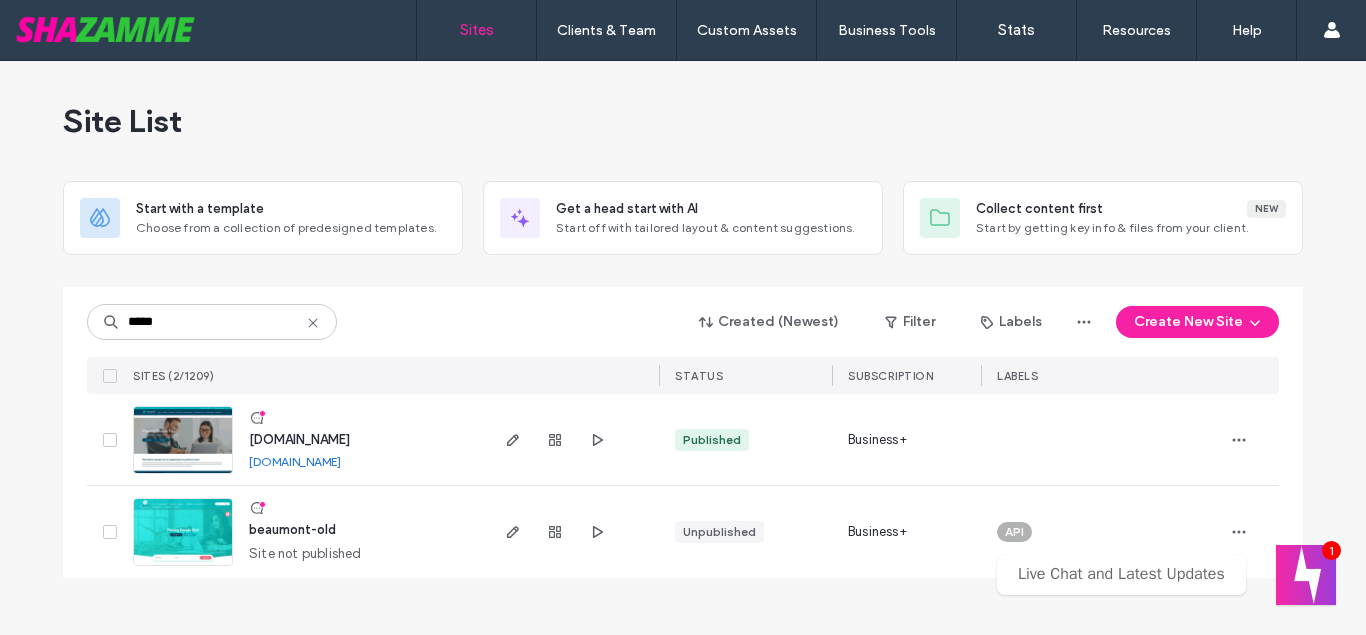 type on "*****" 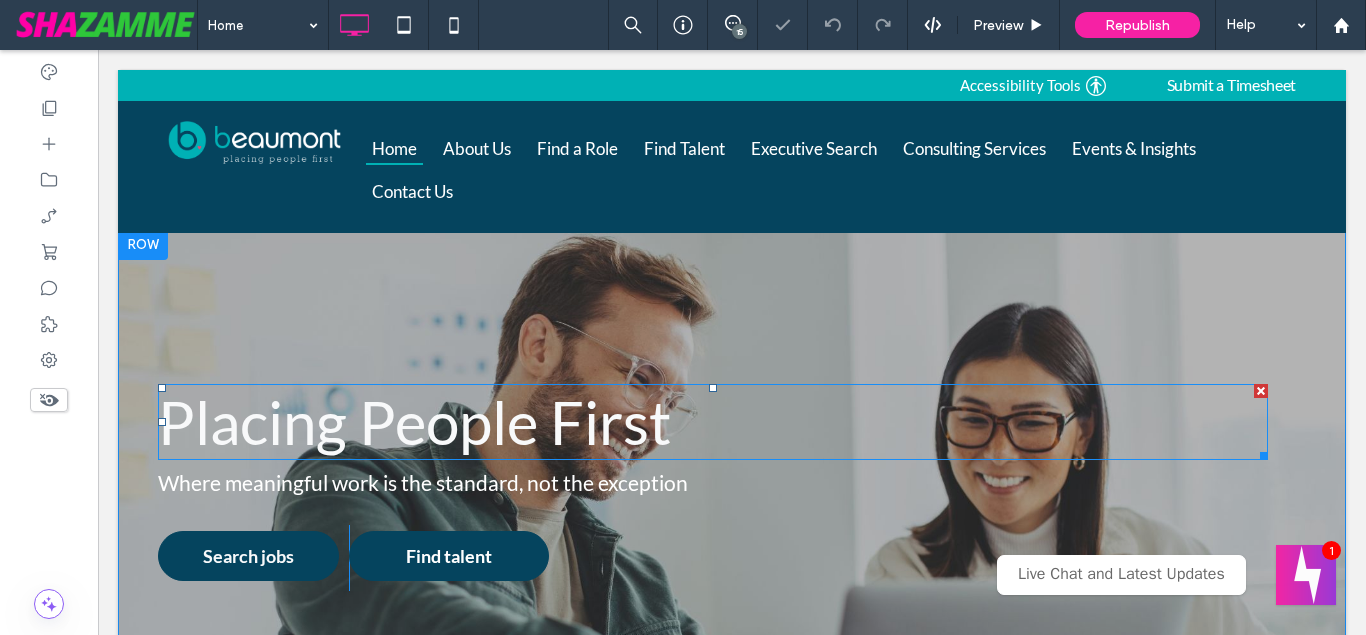 scroll, scrollTop: 0, scrollLeft: 0, axis: both 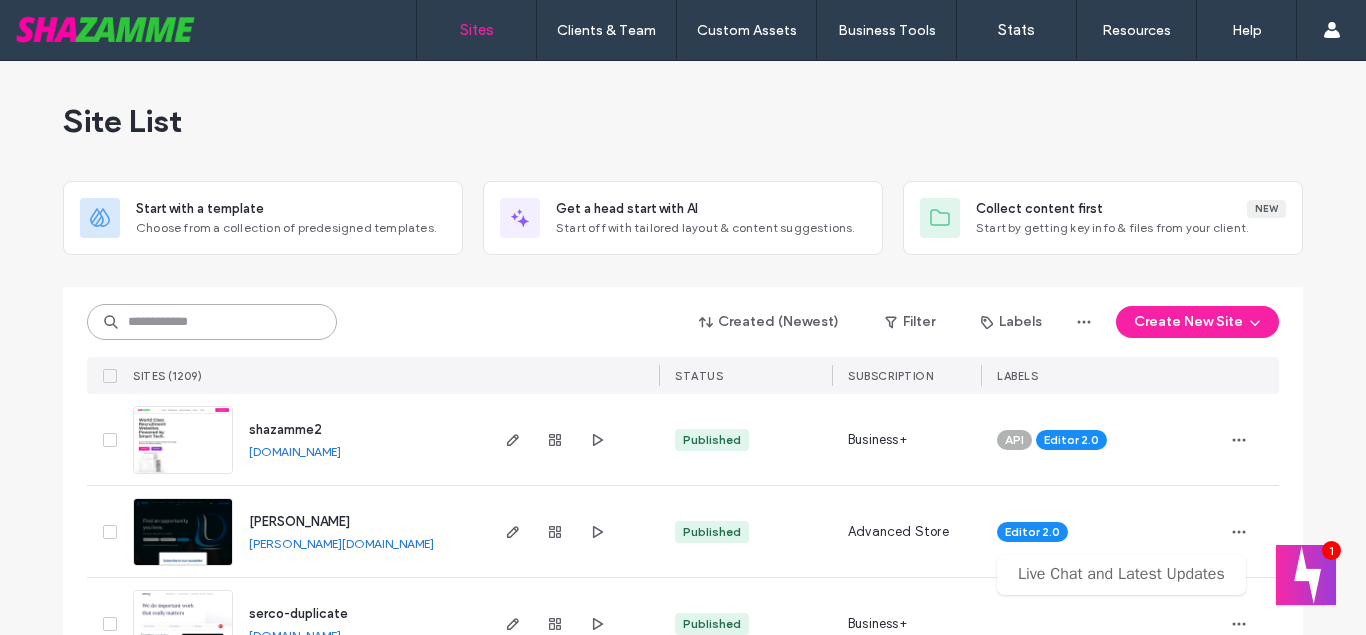 click at bounding box center (212, 322) 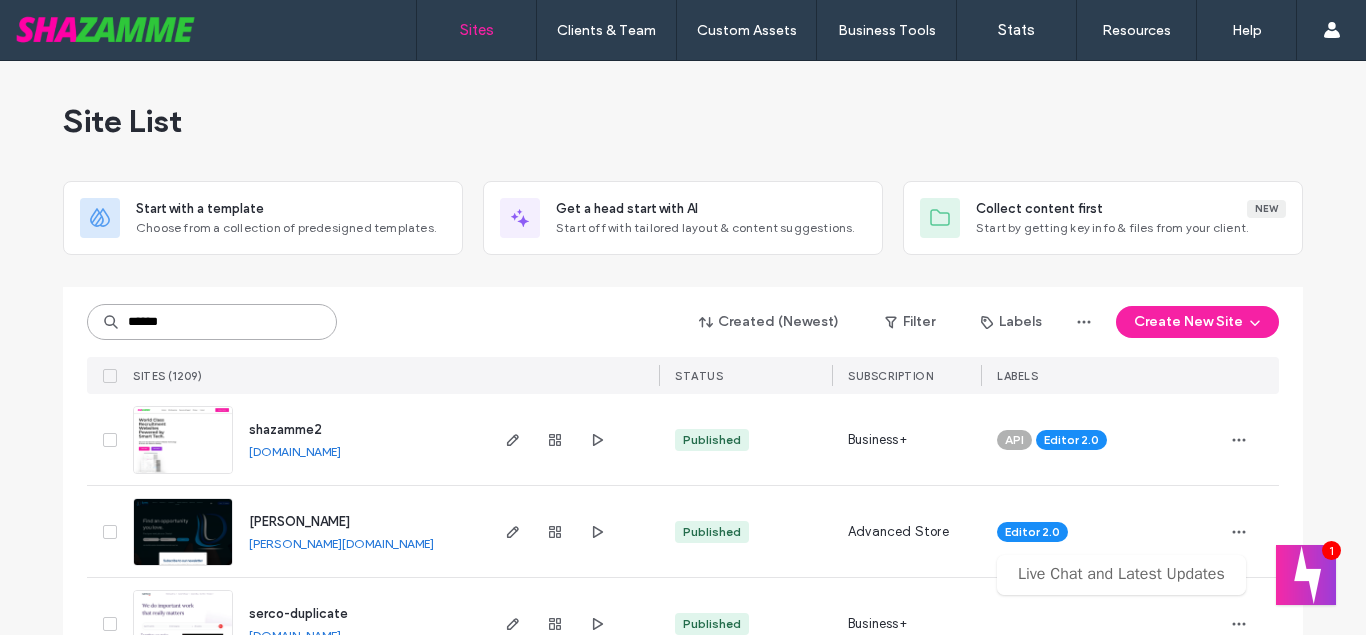 scroll, scrollTop: 0, scrollLeft: 0, axis: both 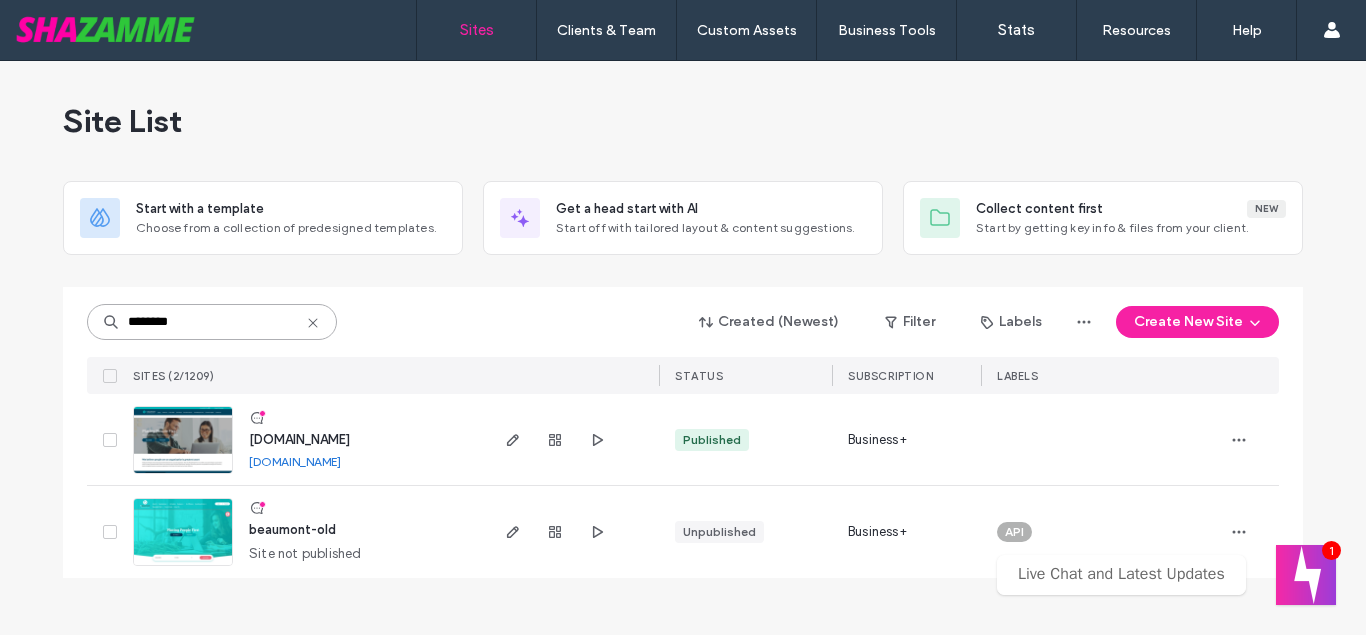 type on "********" 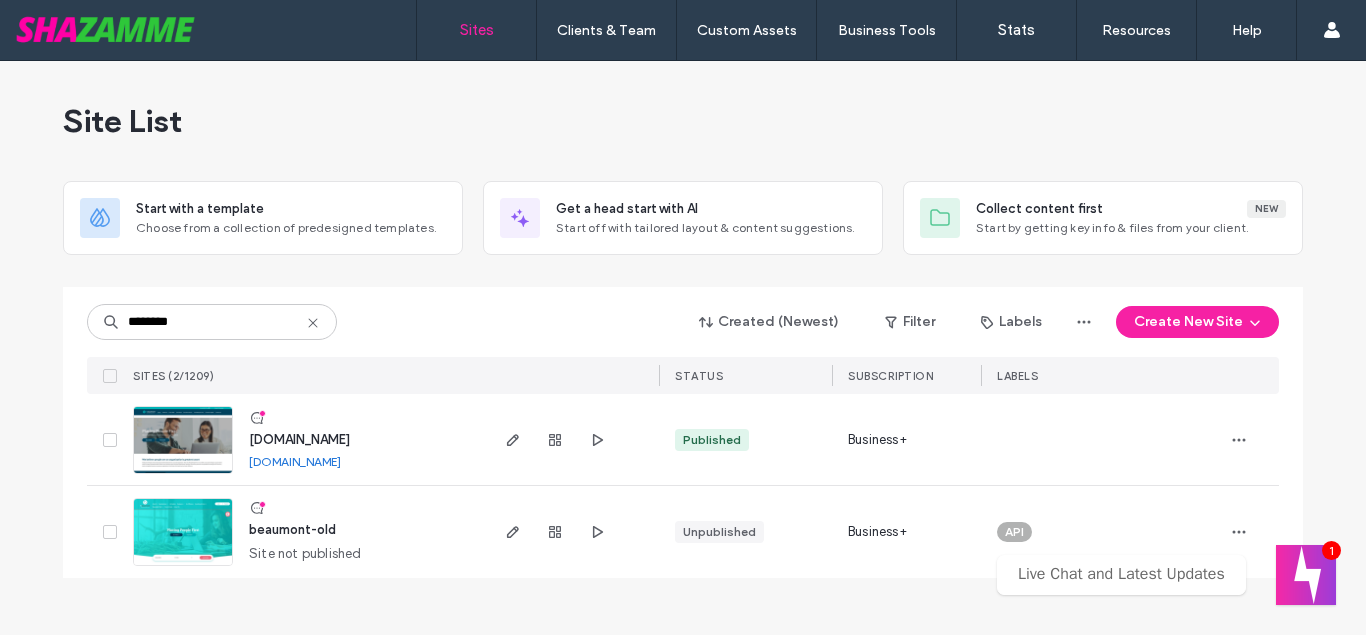 click on "[DOMAIN_NAME]" at bounding box center (299, 439) 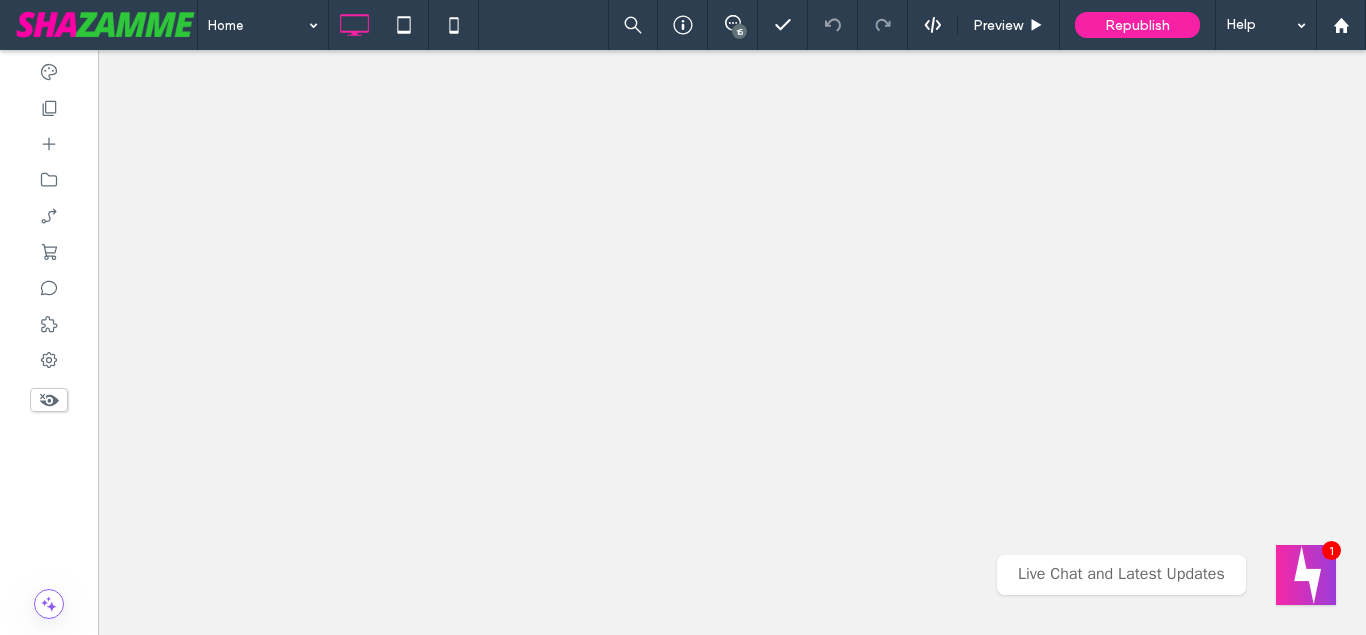 scroll, scrollTop: 0, scrollLeft: 0, axis: both 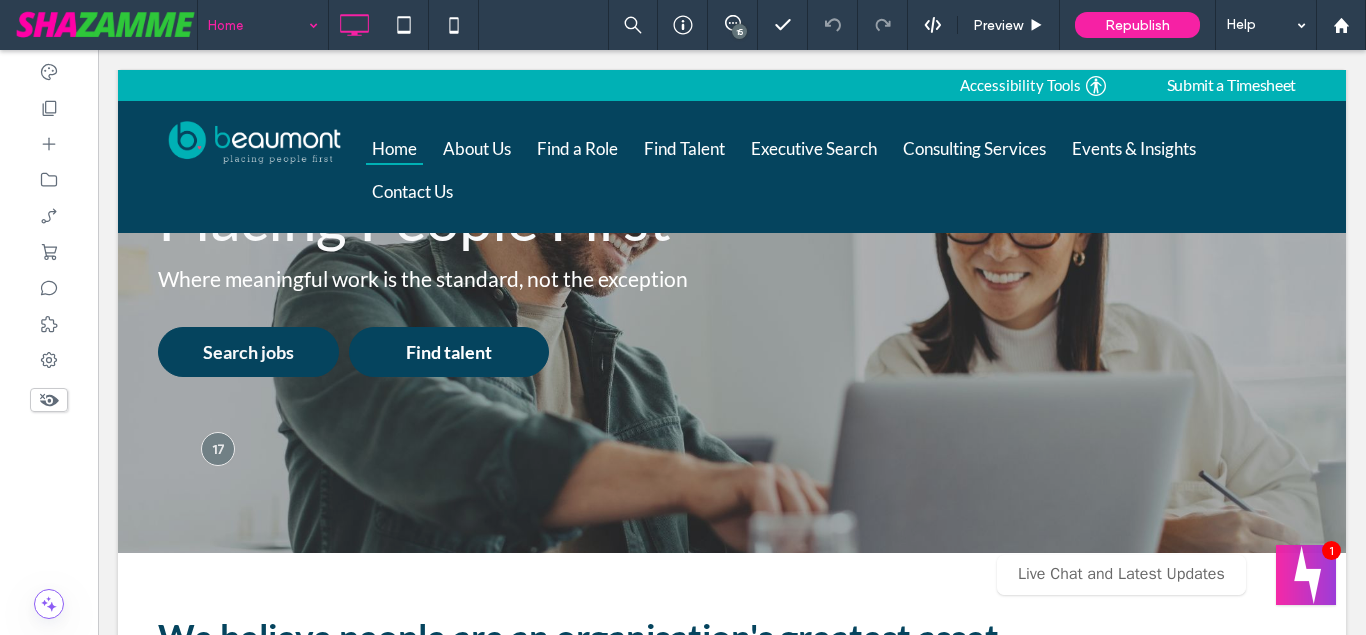 click at bounding box center [258, 25] 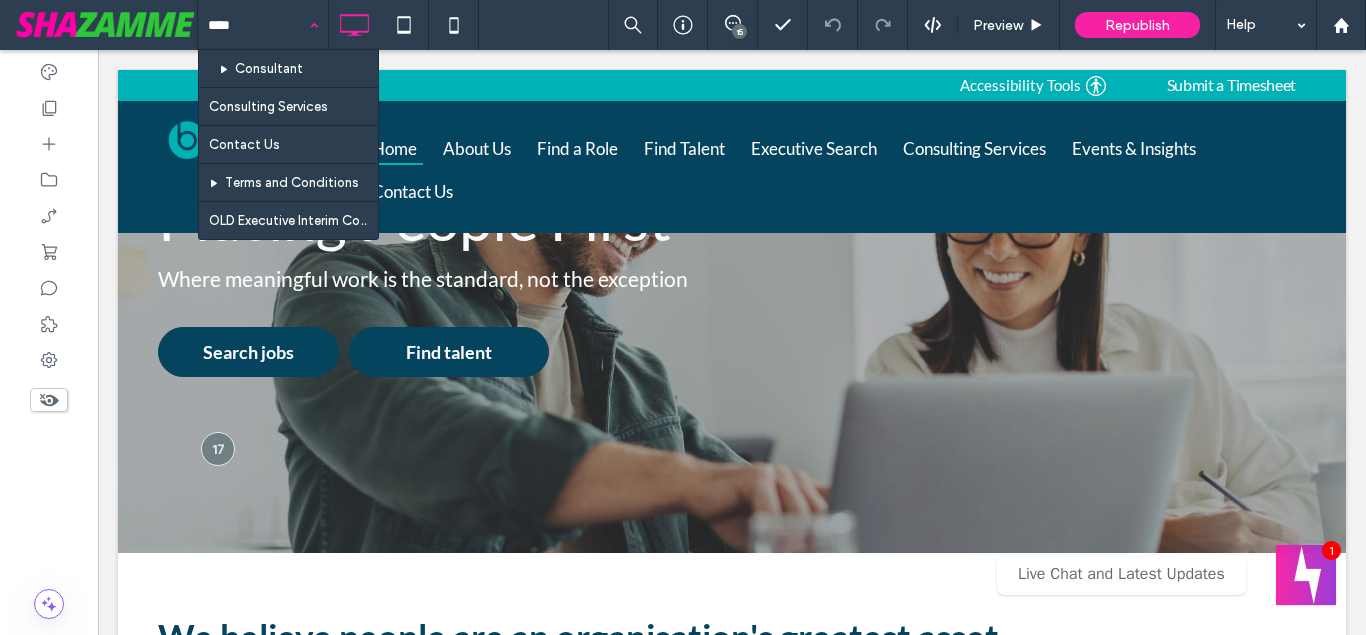 type on "*****" 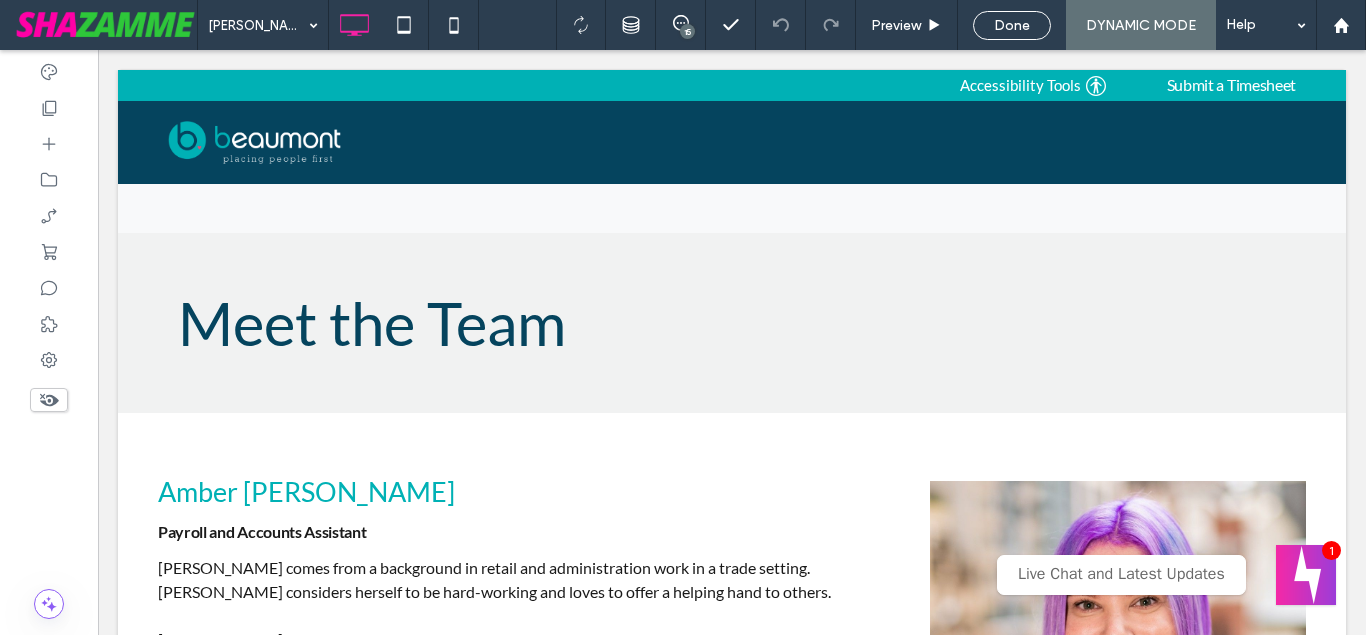 scroll, scrollTop: 0, scrollLeft: 0, axis: both 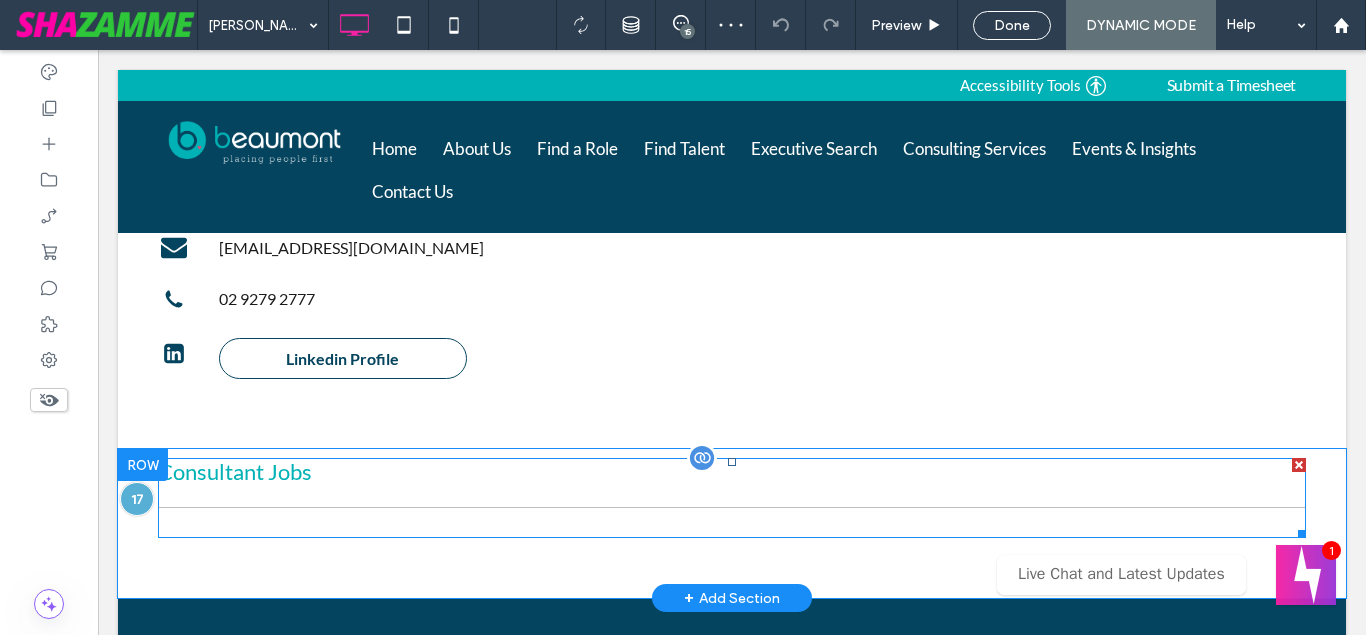 click at bounding box center [732, 498] 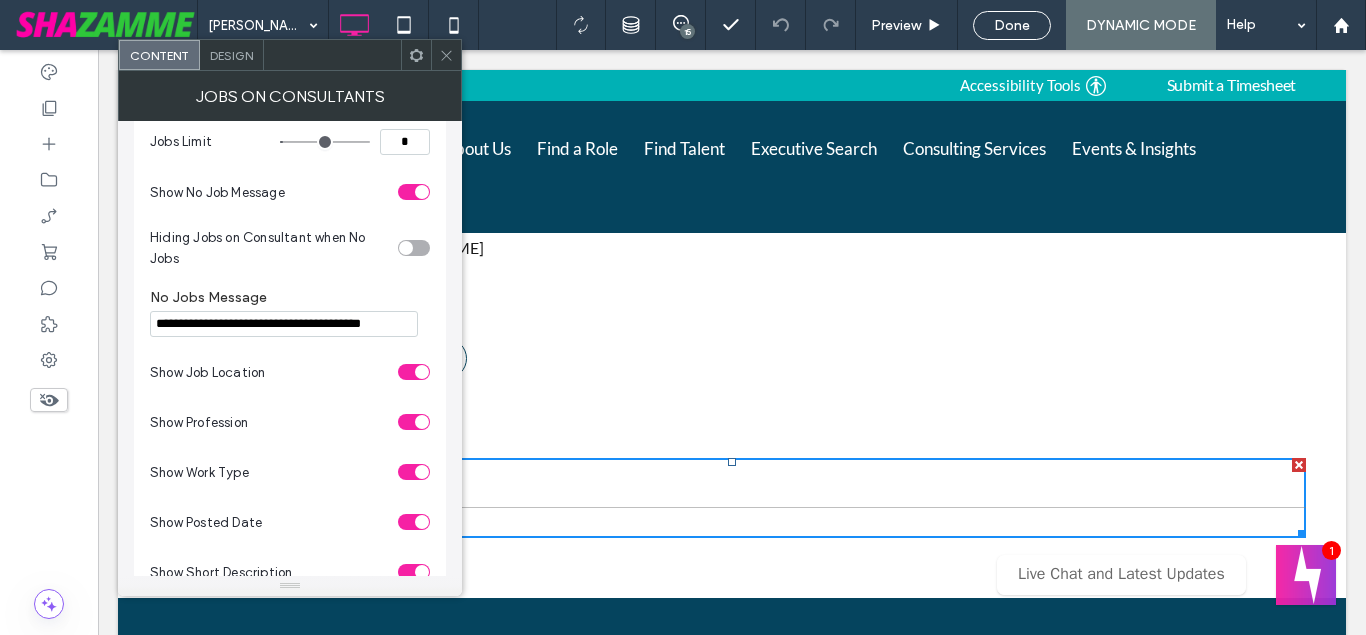scroll, scrollTop: 257, scrollLeft: 0, axis: vertical 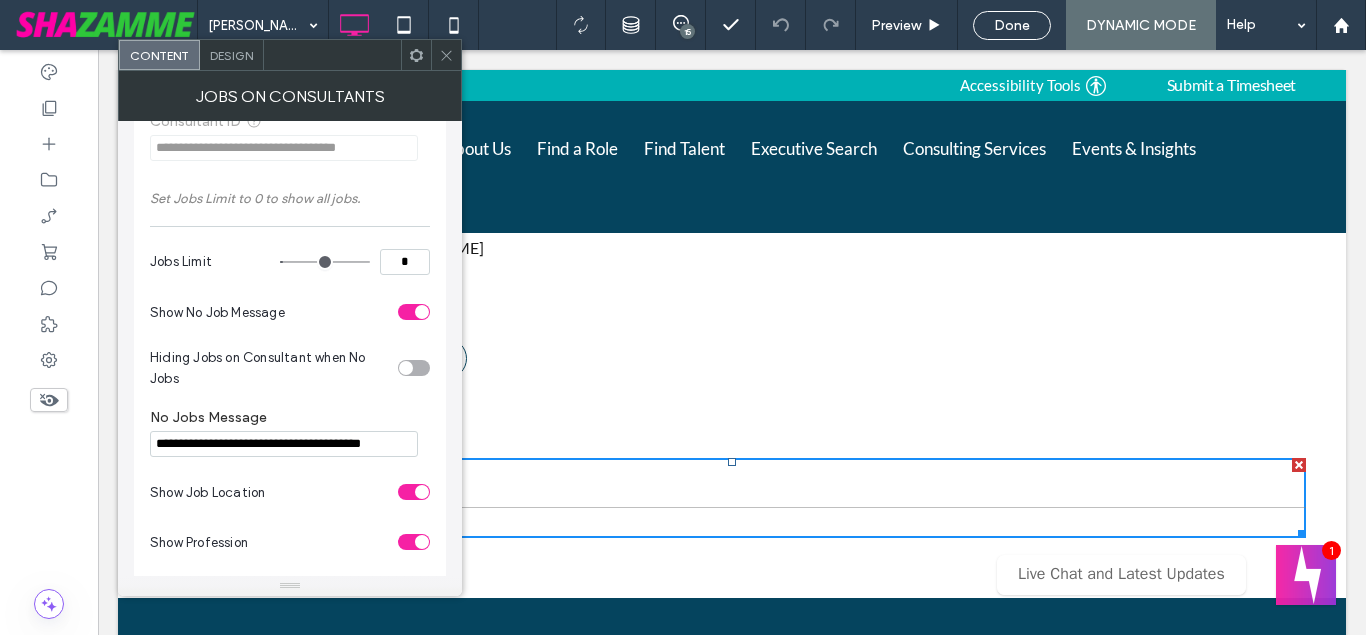 click at bounding box center [446, 55] 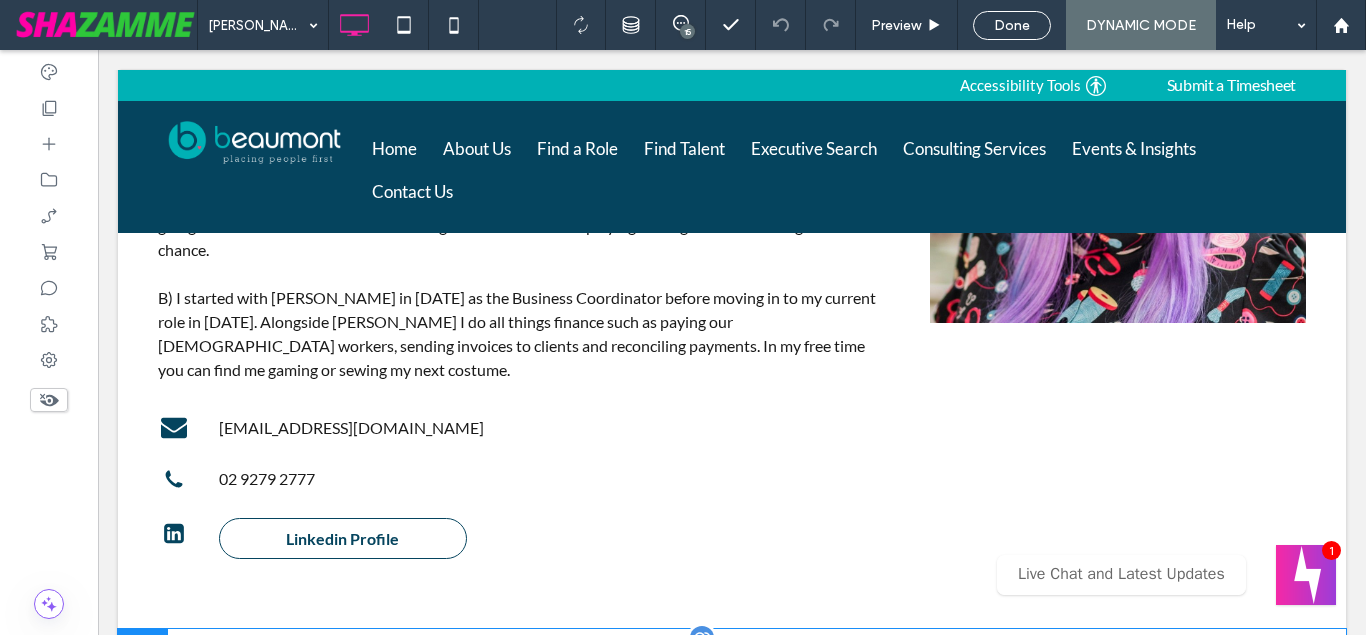 scroll, scrollTop: 714, scrollLeft: 0, axis: vertical 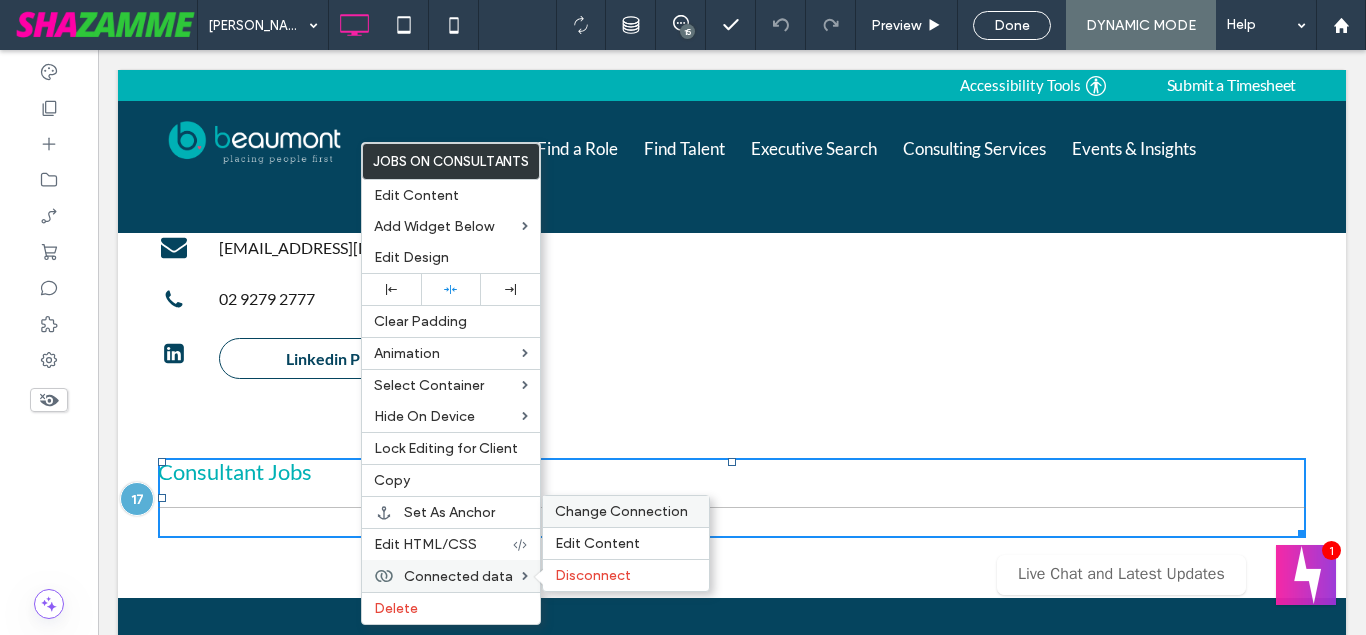 click on "Change Connection" at bounding box center [621, 511] 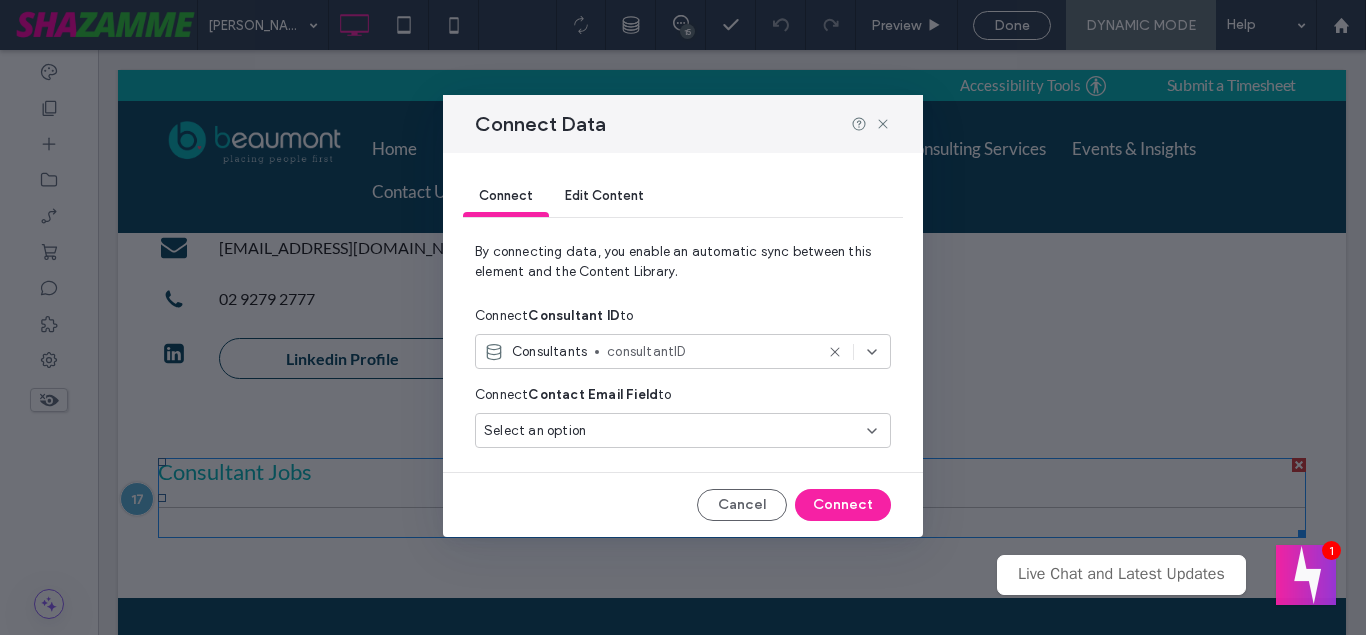 click at bounding box center [675, 431] 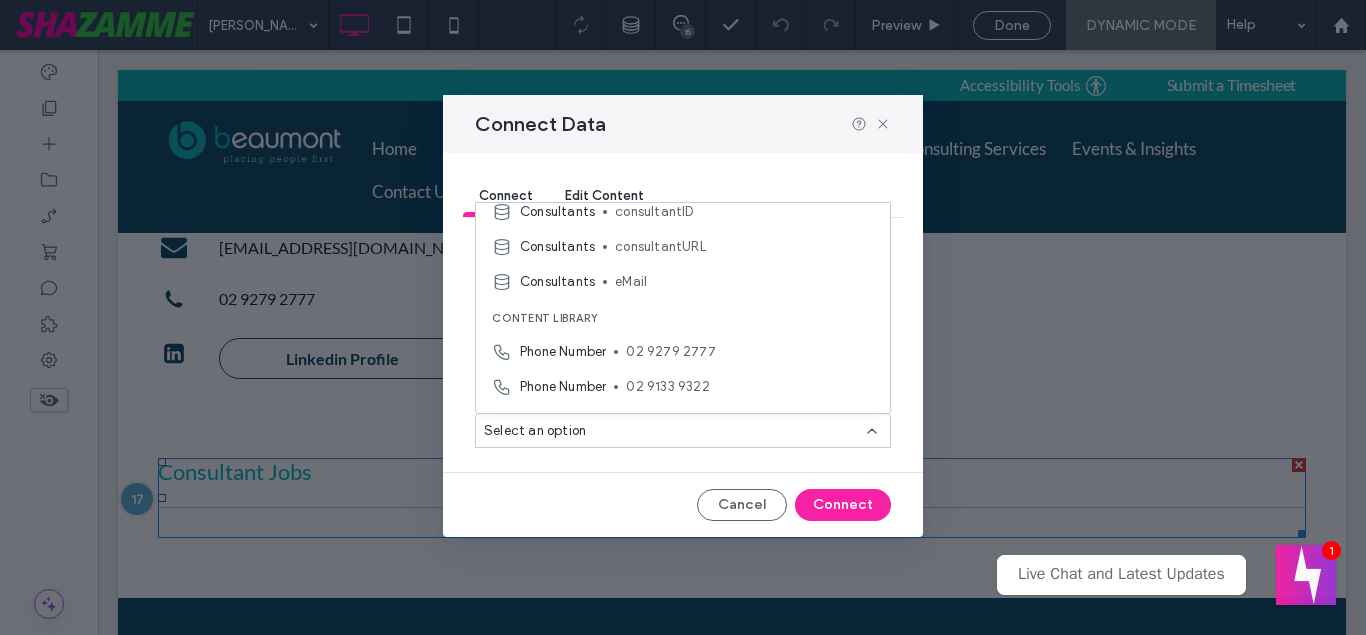 scroll, scrollTop: 570, scrollLeft: 0, axis: vertical 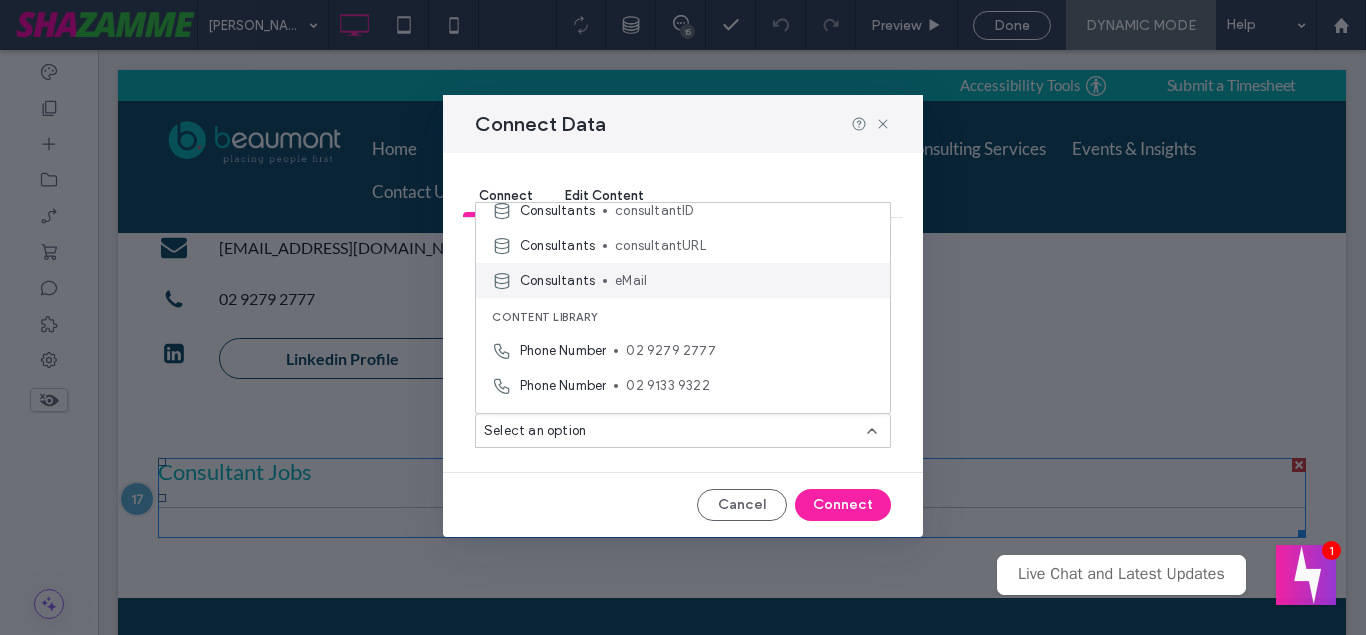 click on "eMail" at bounding box center [744, 281] 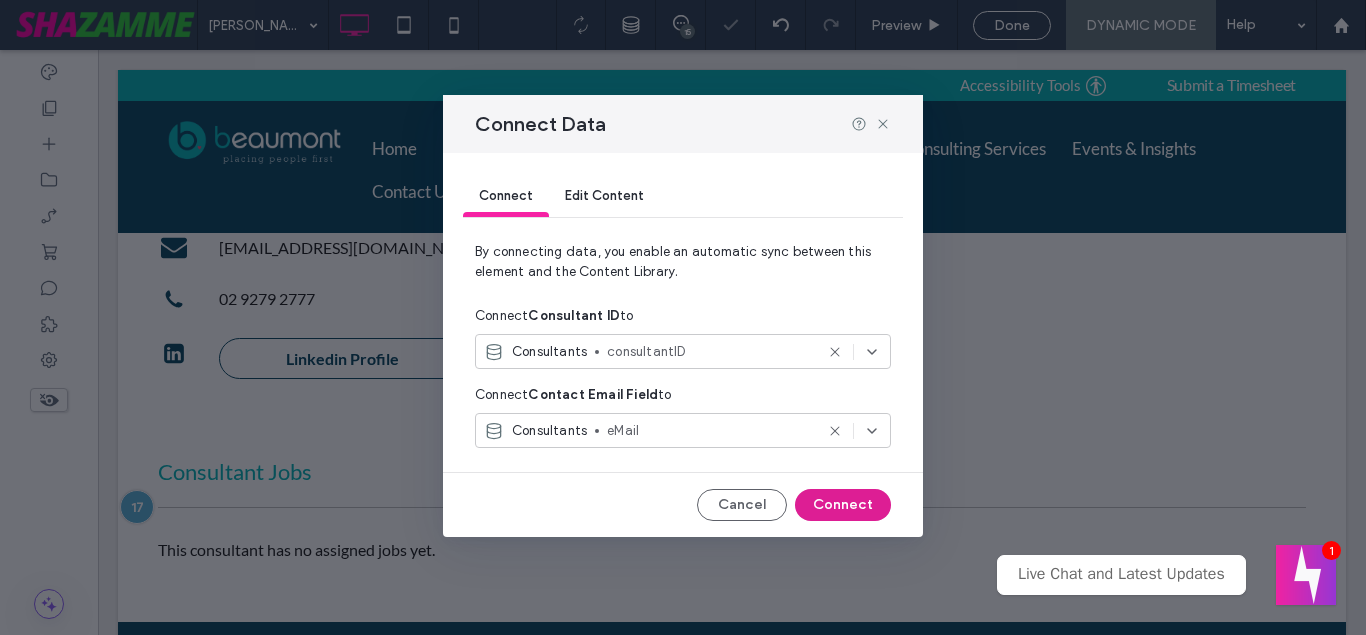 click on "Connect" at bounding box center [843, 505] 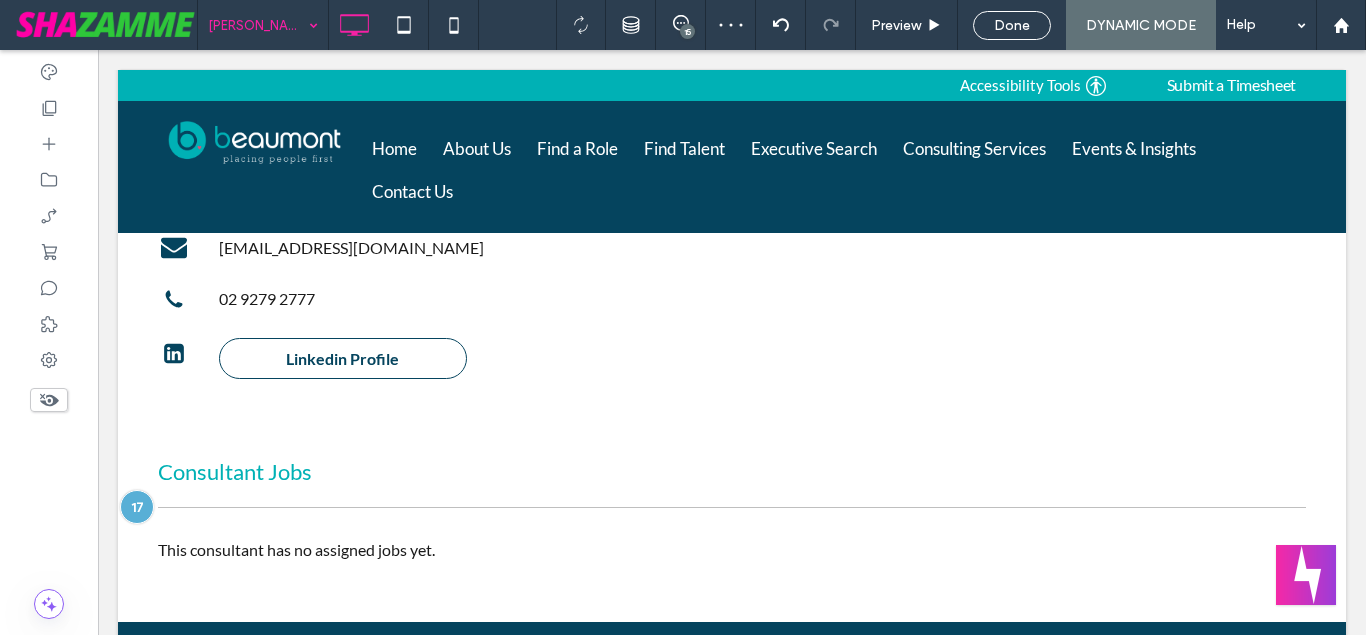 click on "Amber-Phillips" at bounding box center [263, 25] 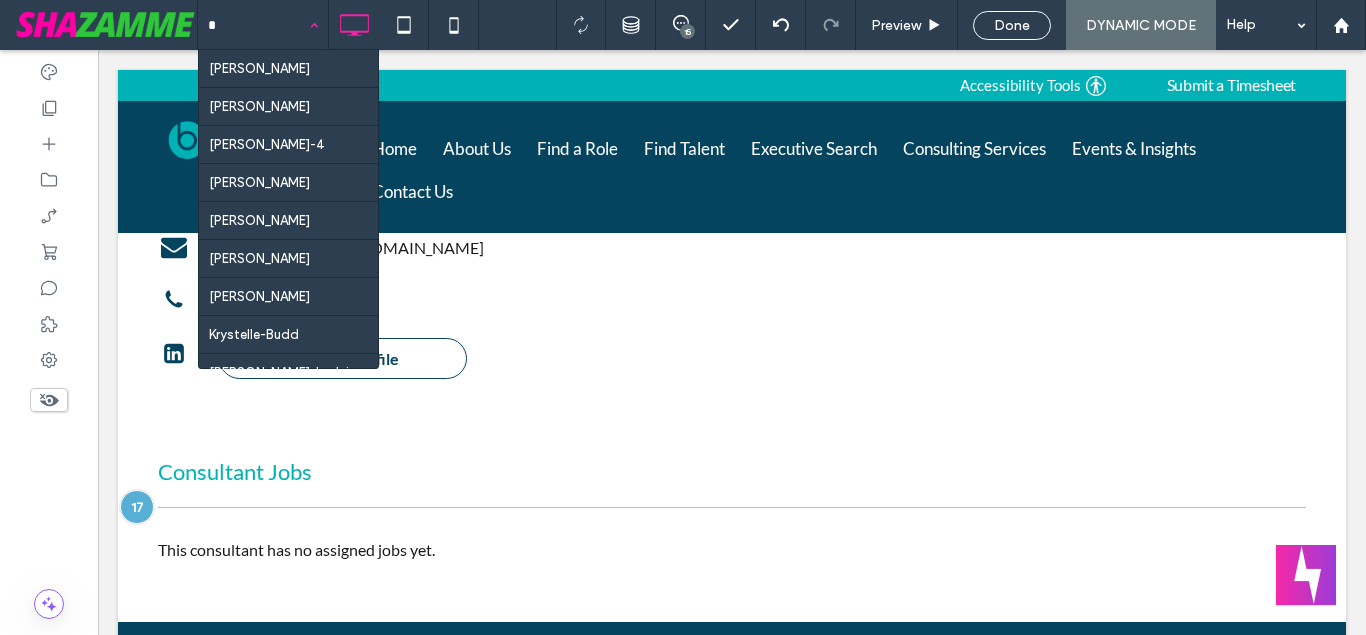 type on "**" 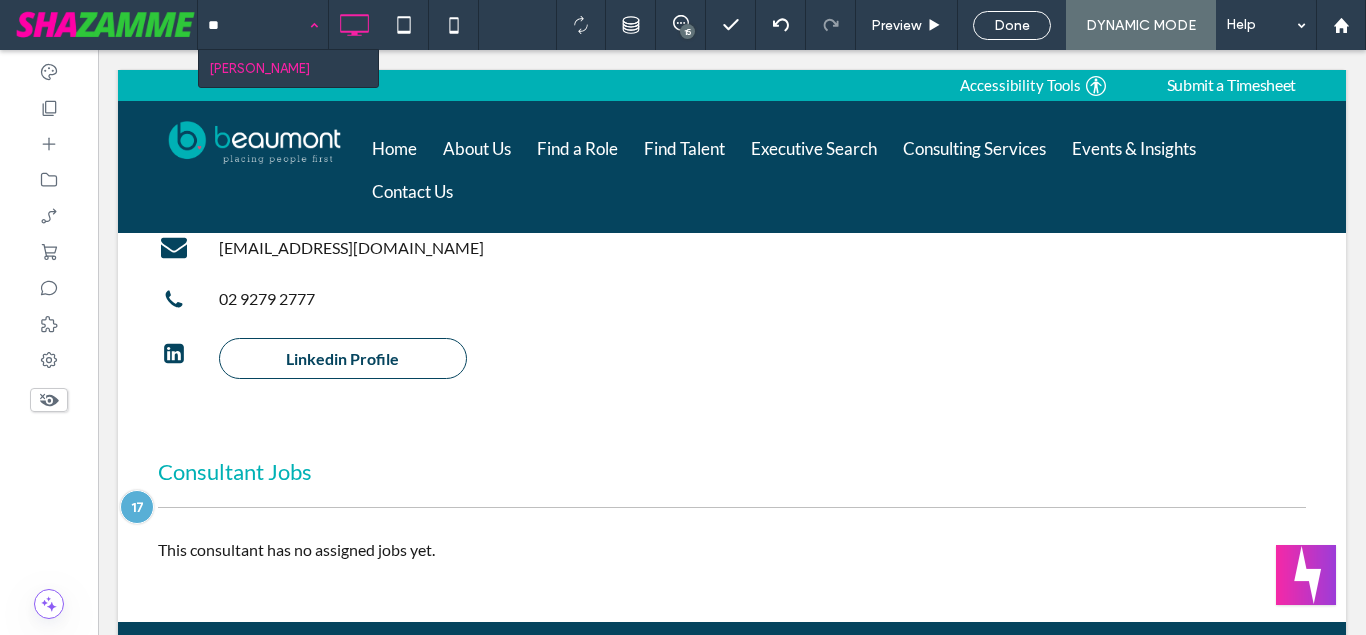 type 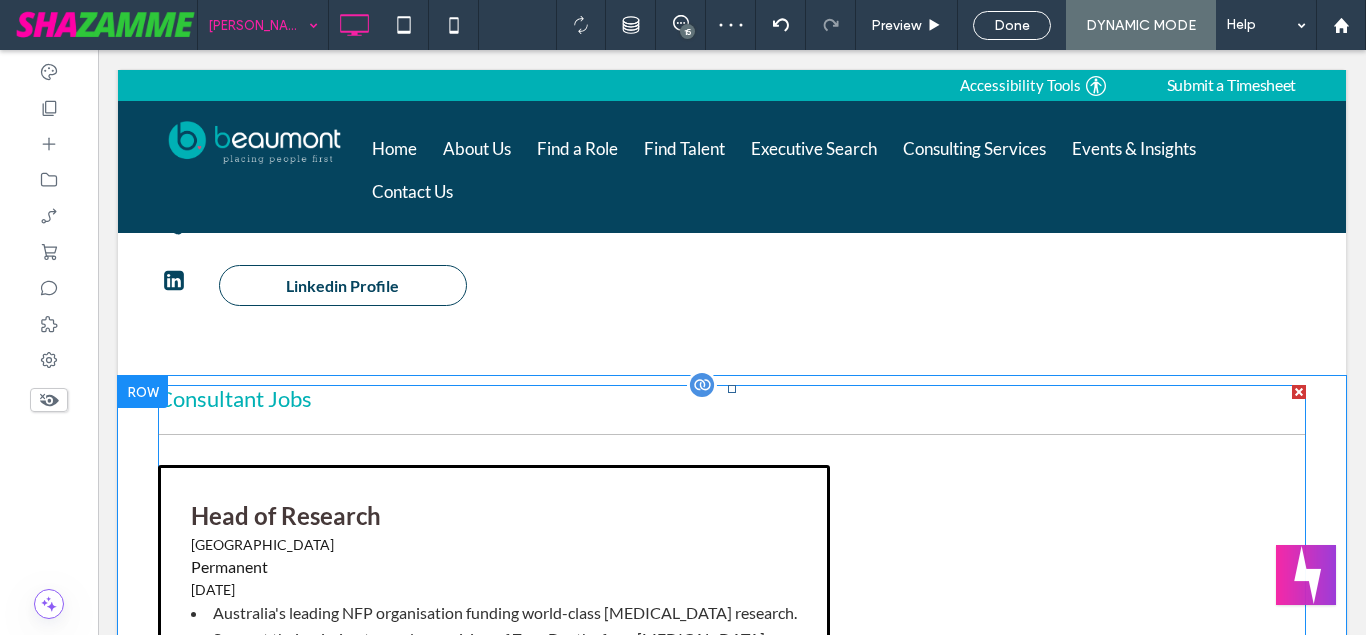 scroll, scrollTop: 816, scrollLeft: 0, axis: vertical 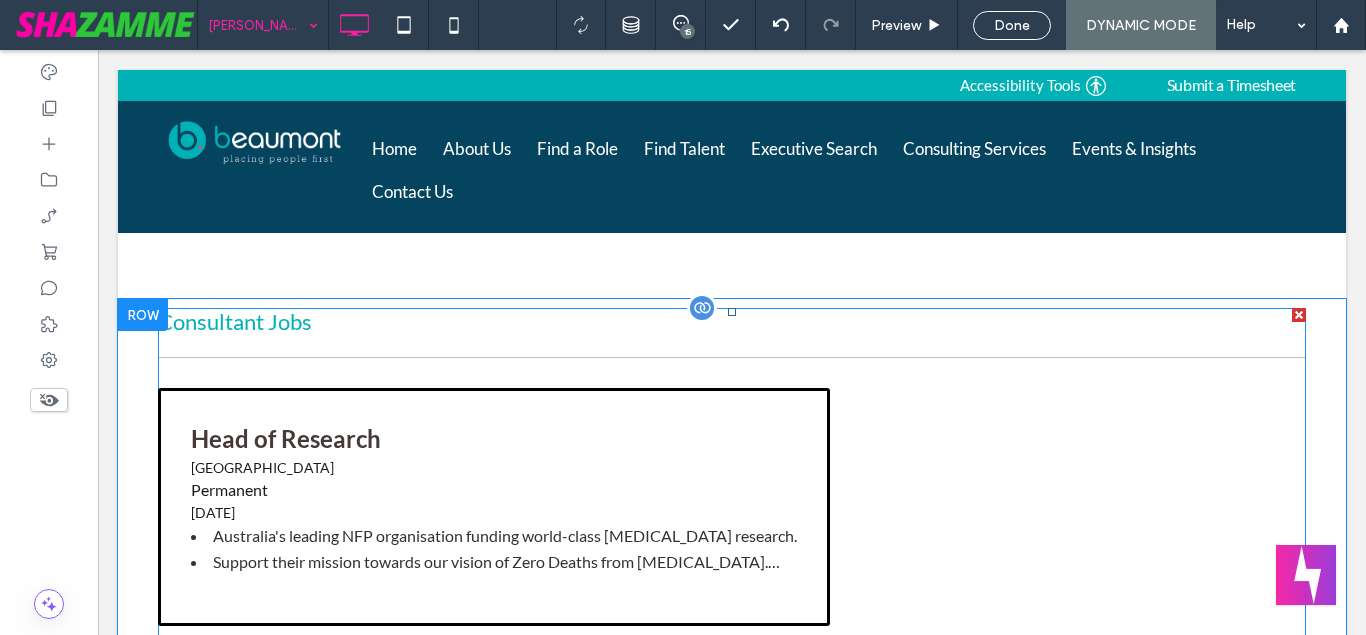 click at bounding box center (732, 743) 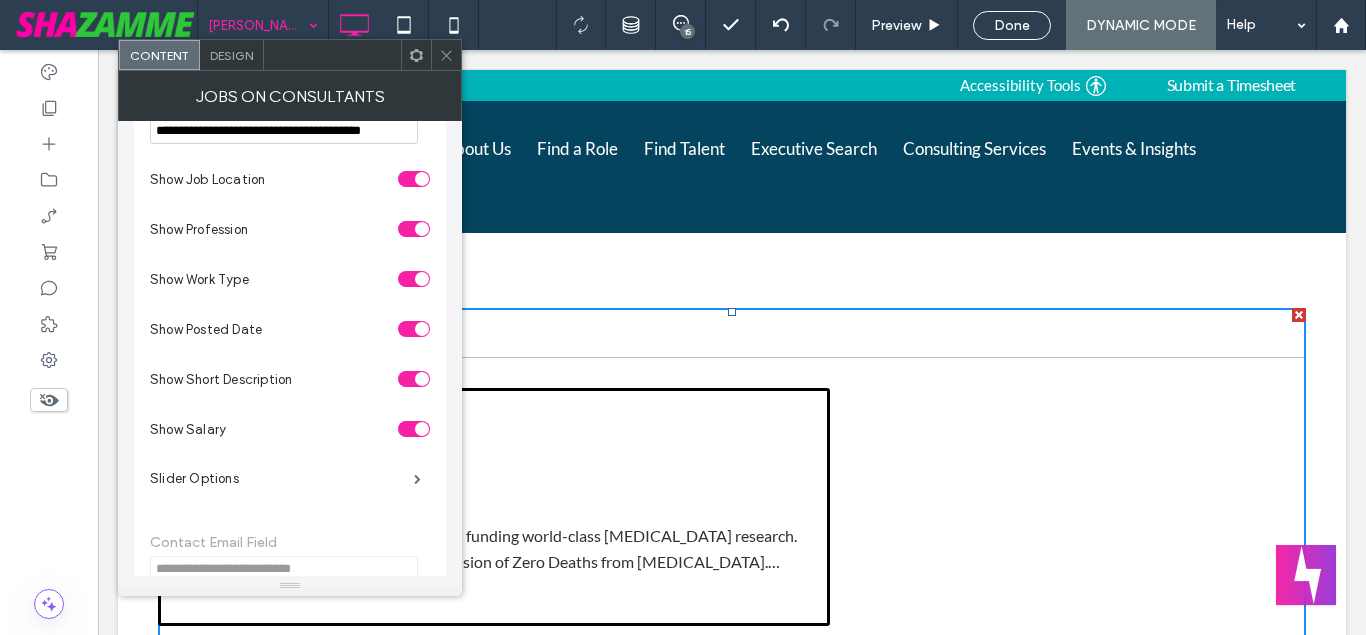 scroll, scrollTop: 619, scrollLeft: 0, axis: vertical 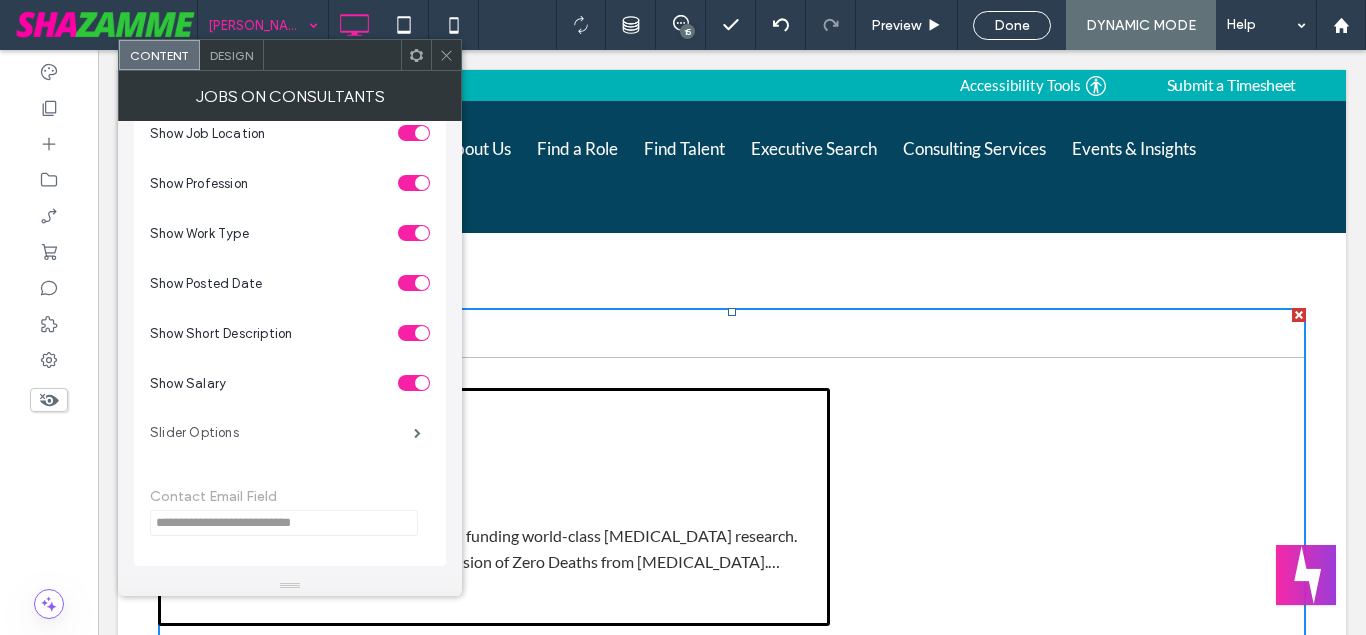 click on "Slider Options" at bounding box center [282, 433] 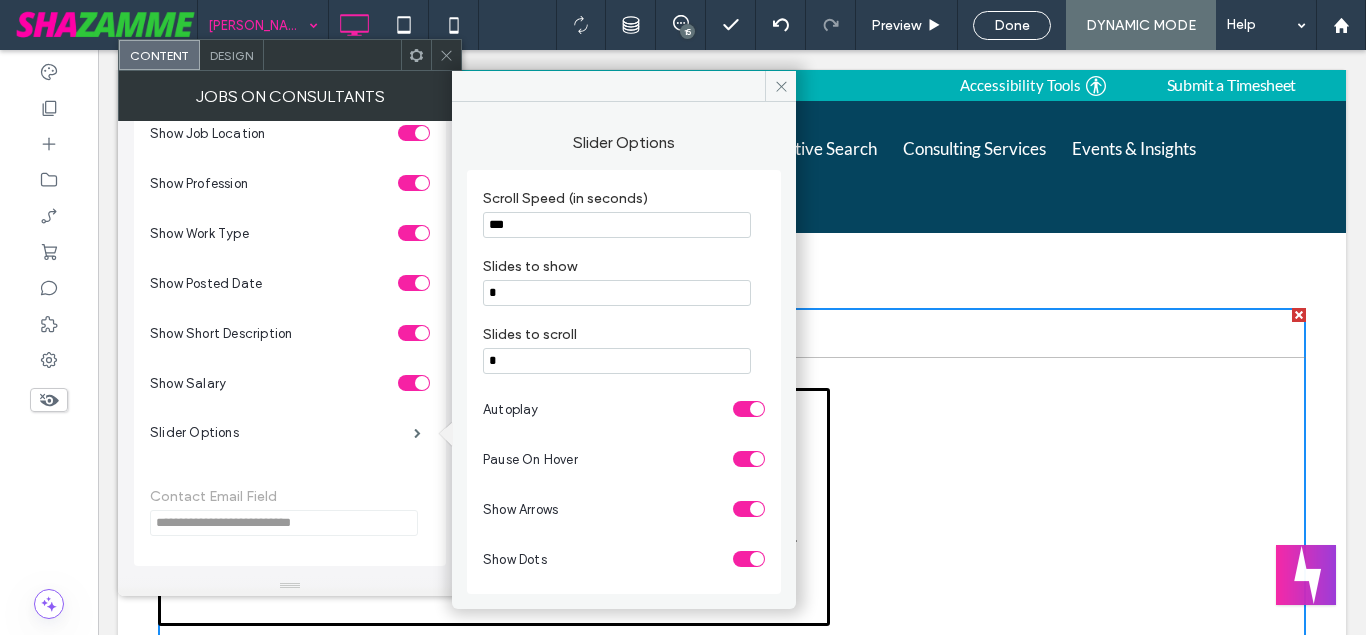 click 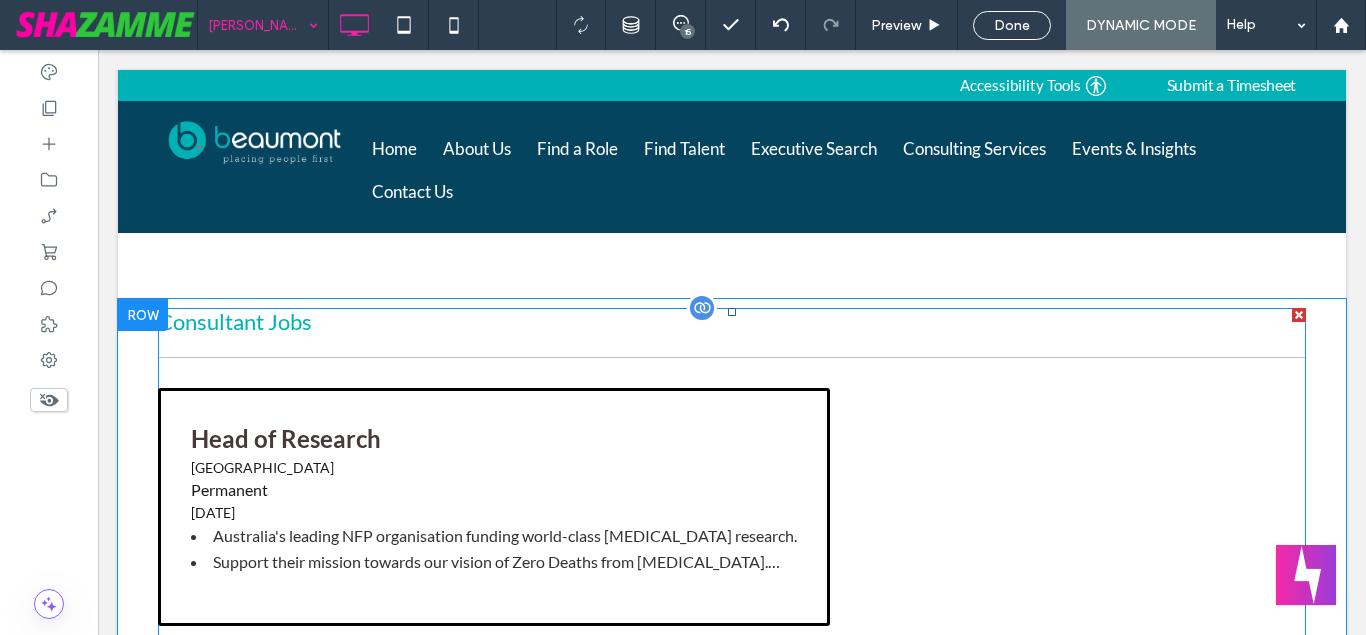 click at bounding box center (732, 743) 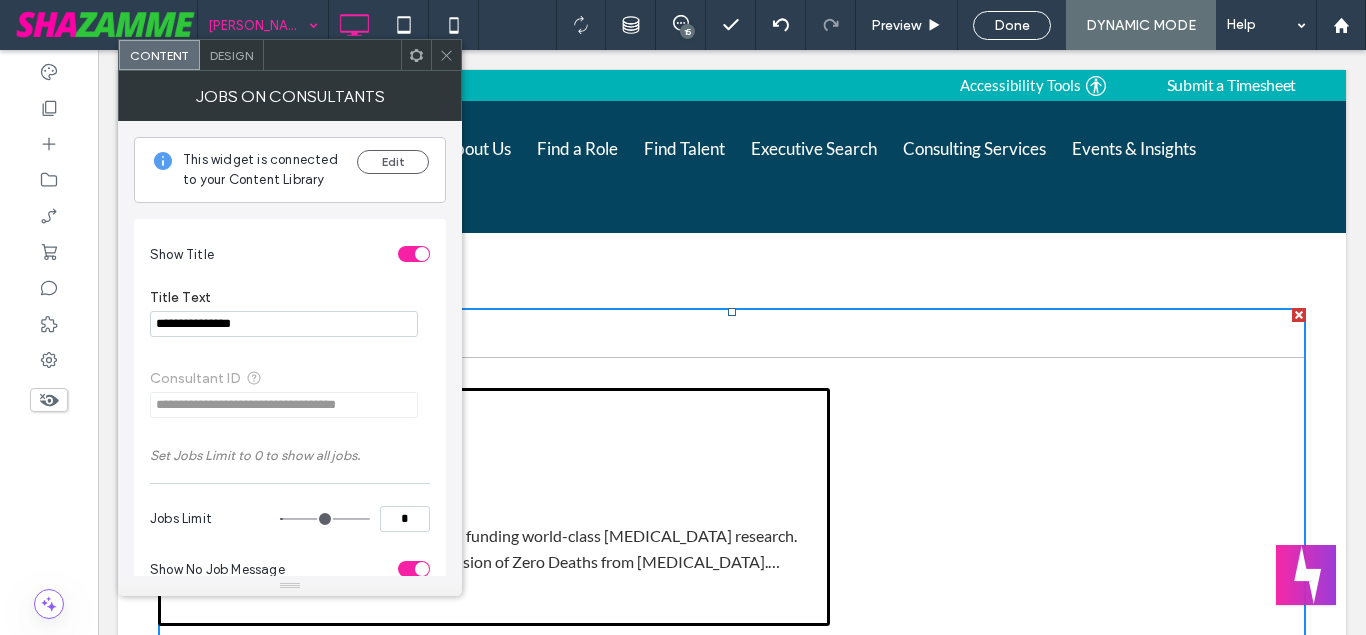 click on "Design" at bounding box center [232, 55] 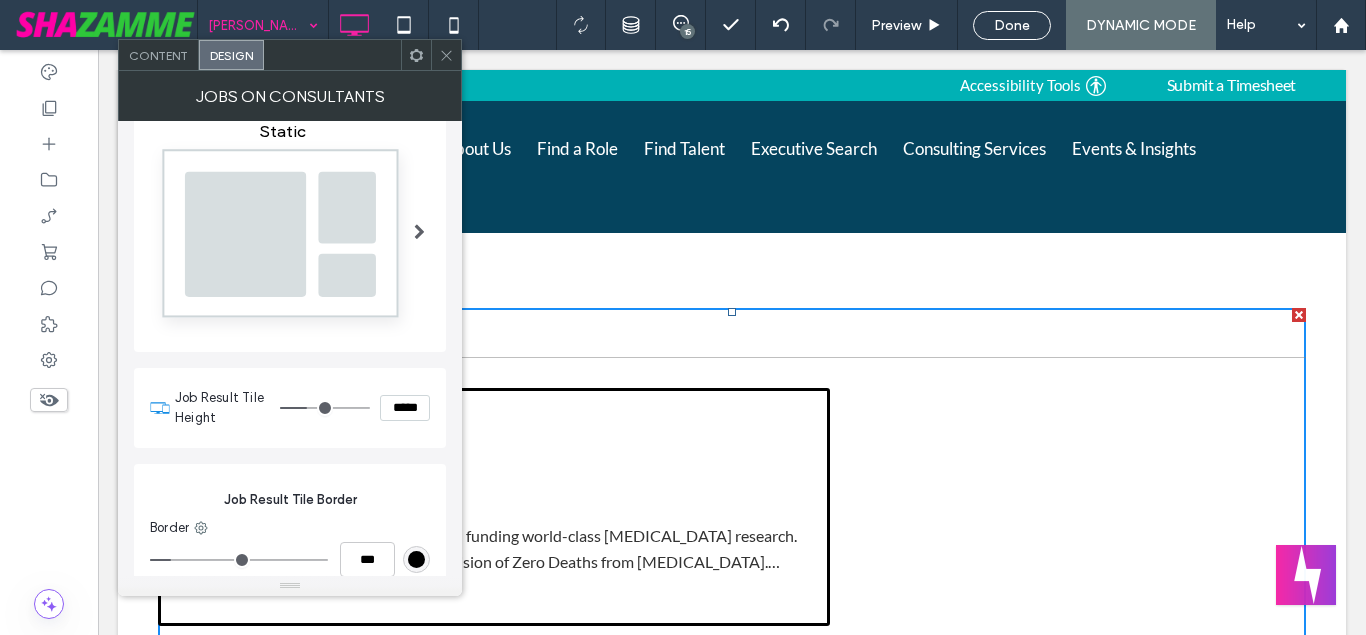 scroll, scrollTop: 456, scrollLeft: 0, axis: vertical 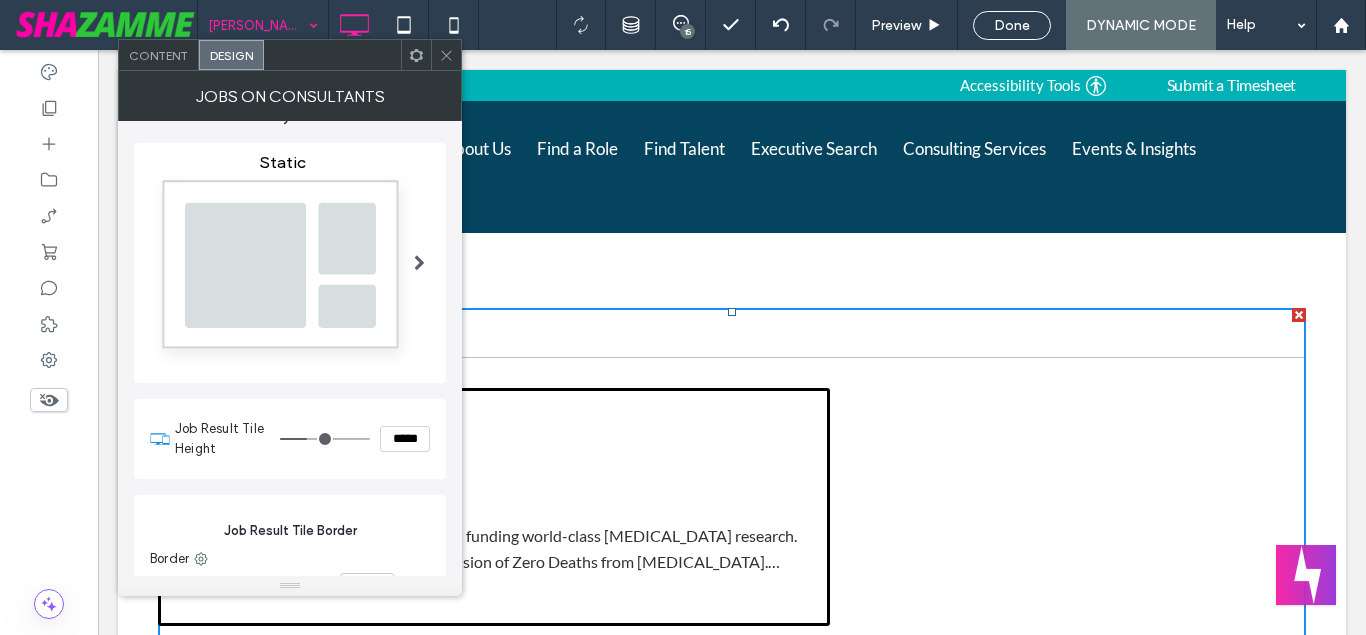 click at bounding box center (419, 263) 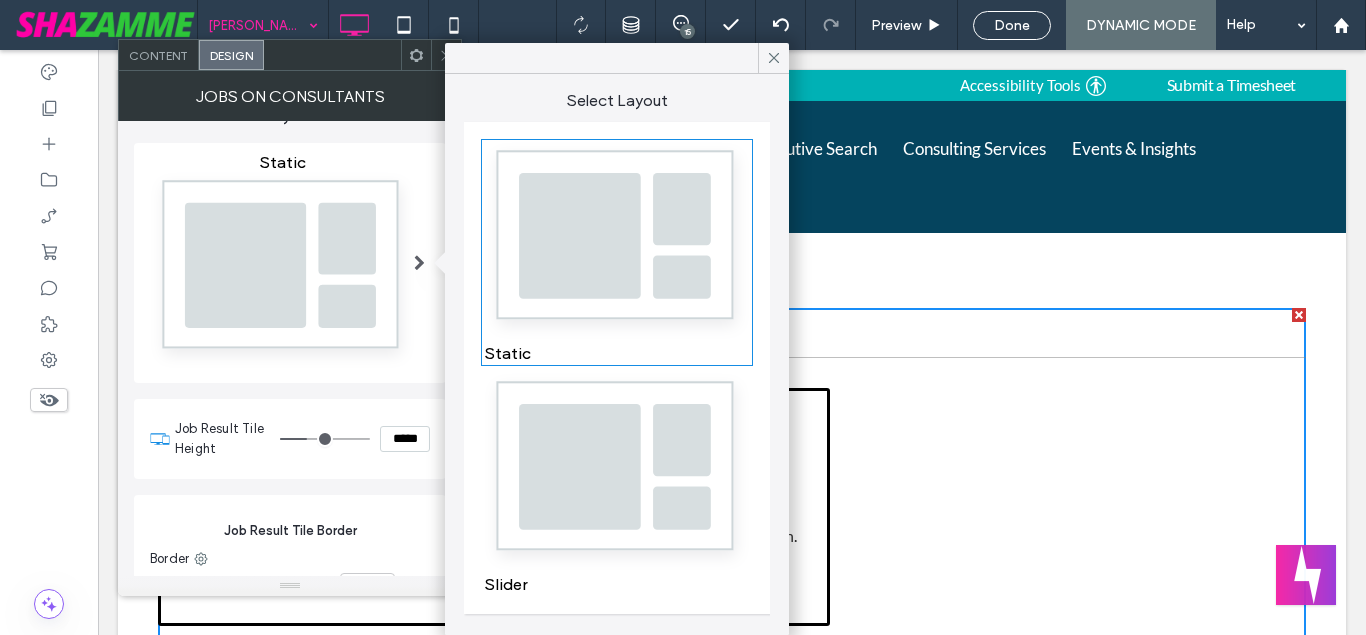 click at bounding box center (617, 472) 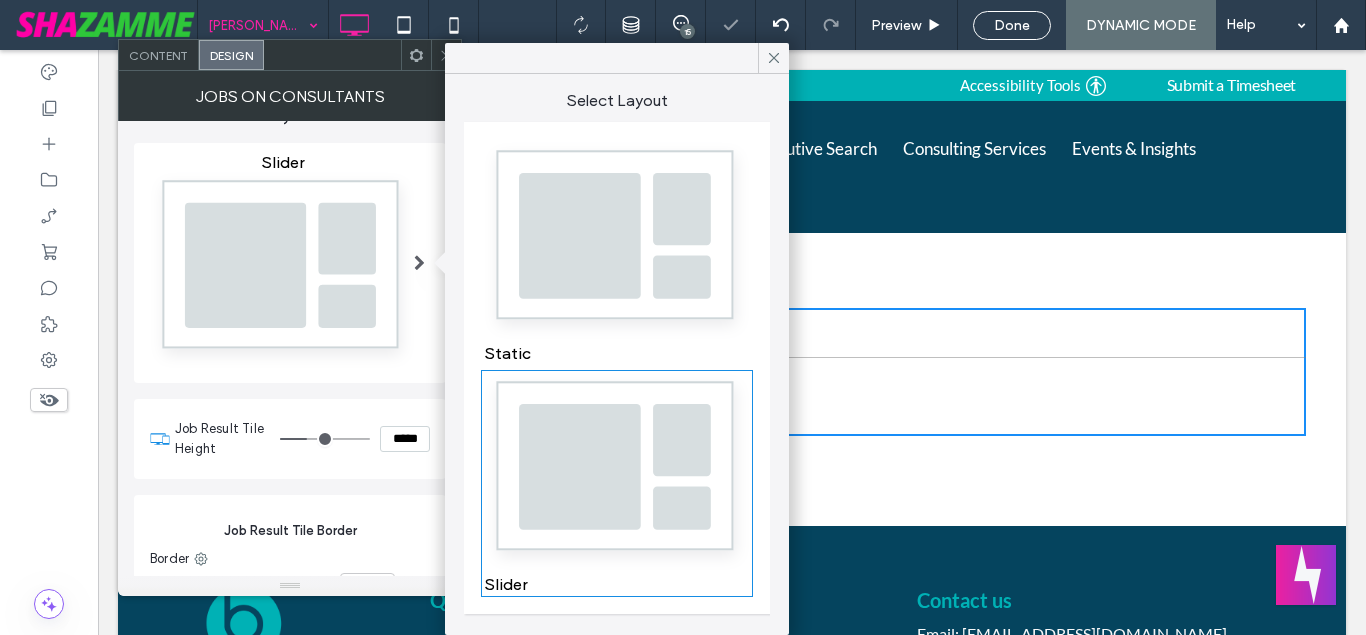 click 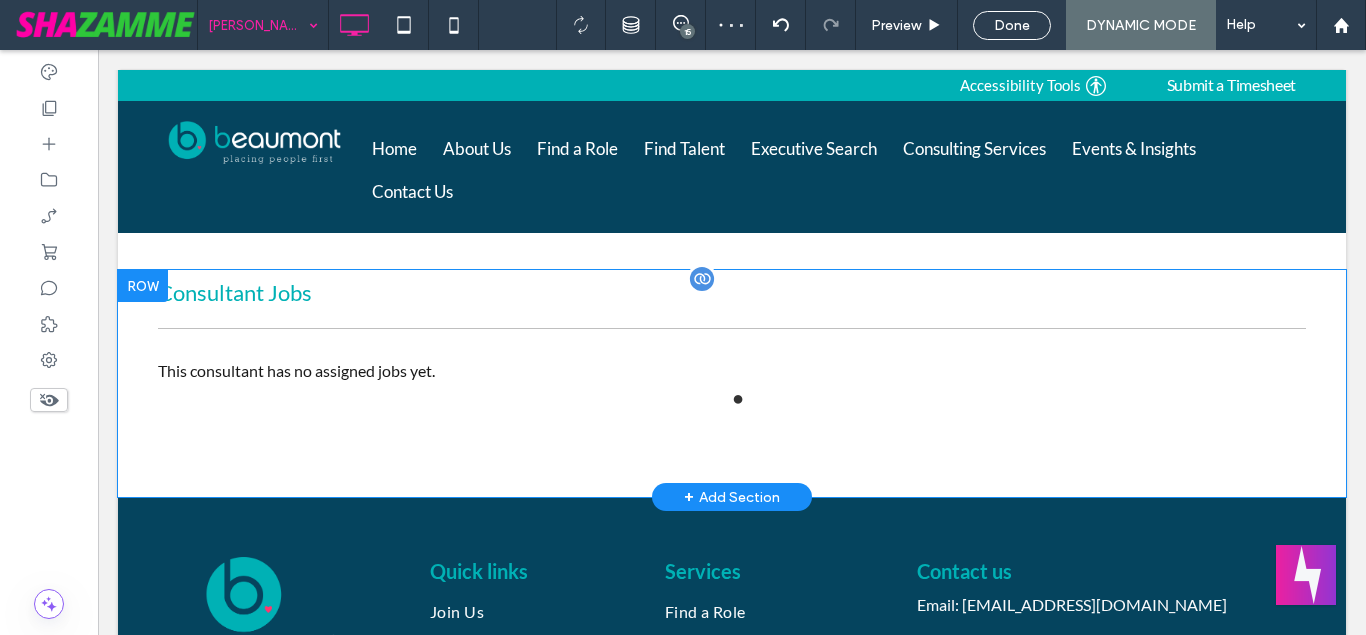 scroll, scrollTop: 918, scrollLeft: 0, axis: vertical 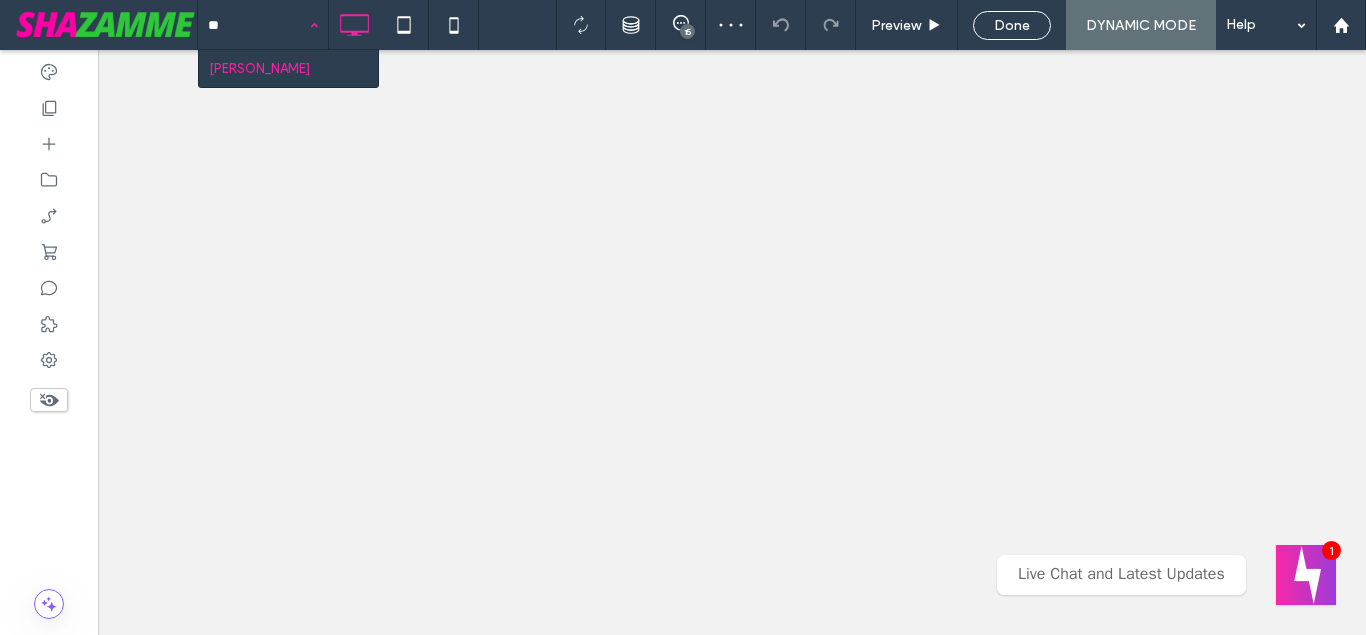 type 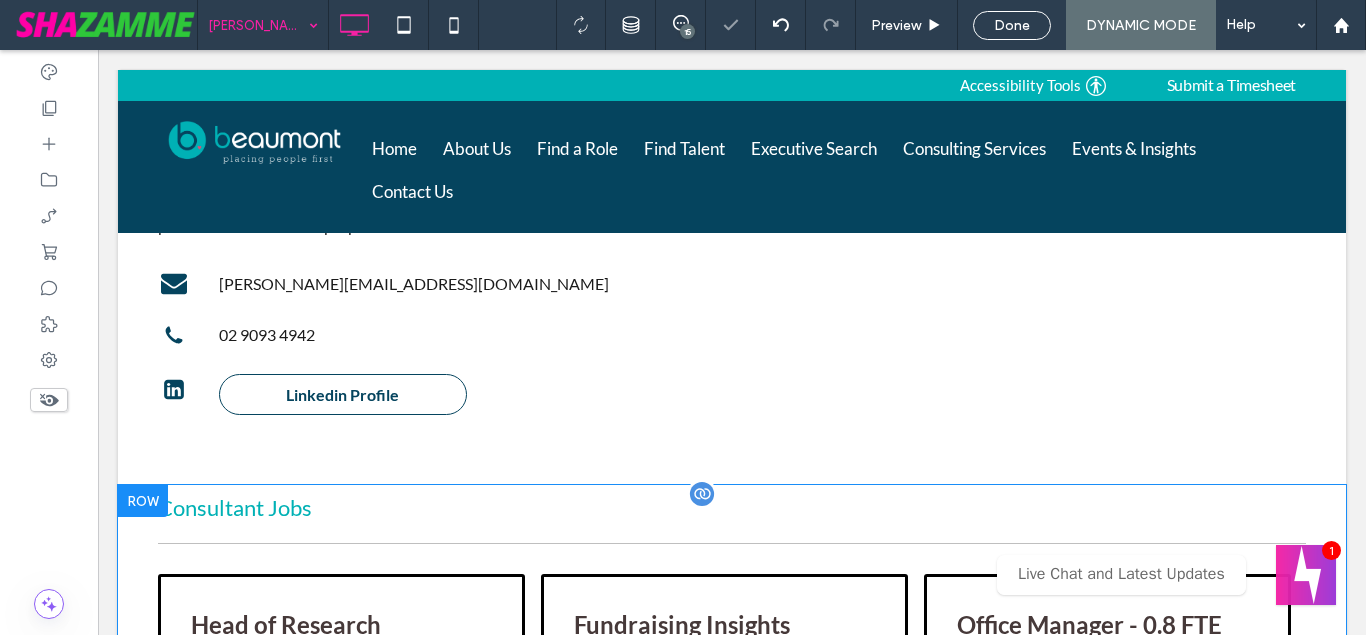scroll, scrollTop: 913, scrollLeft: 0, axis: vertical 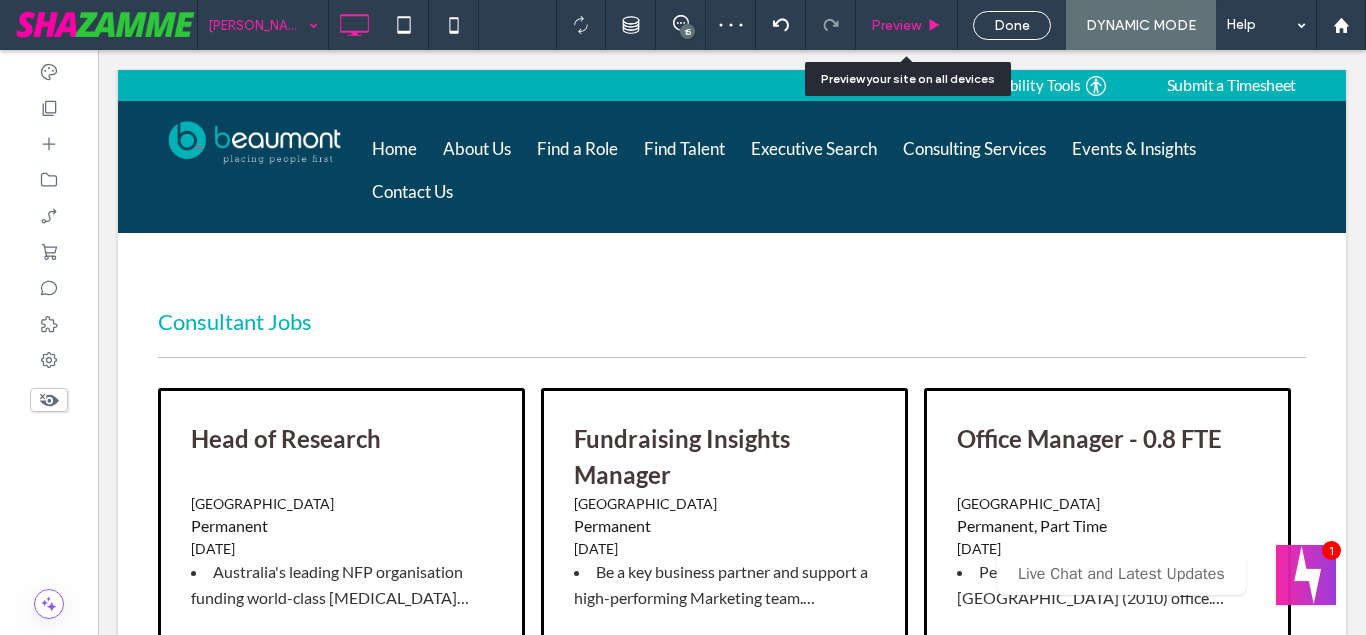 click on "Preview" at bounding box center [907, 25] 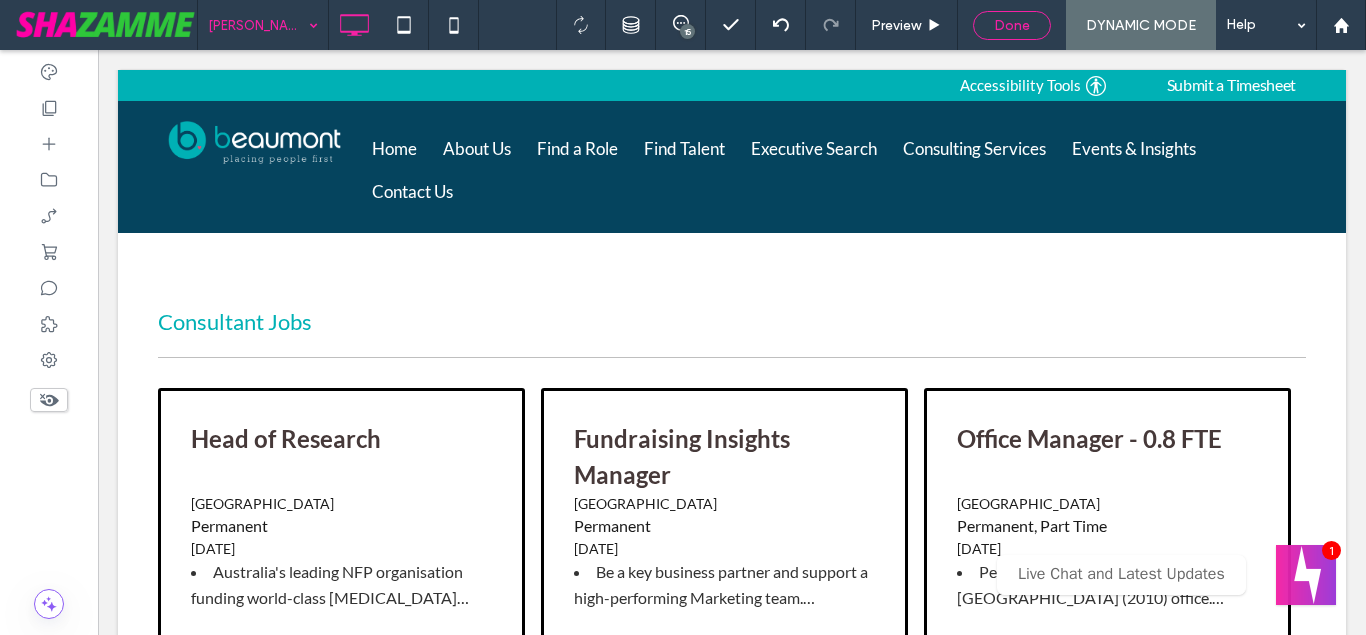 click on "Done" at bounding box center [1012, 25] 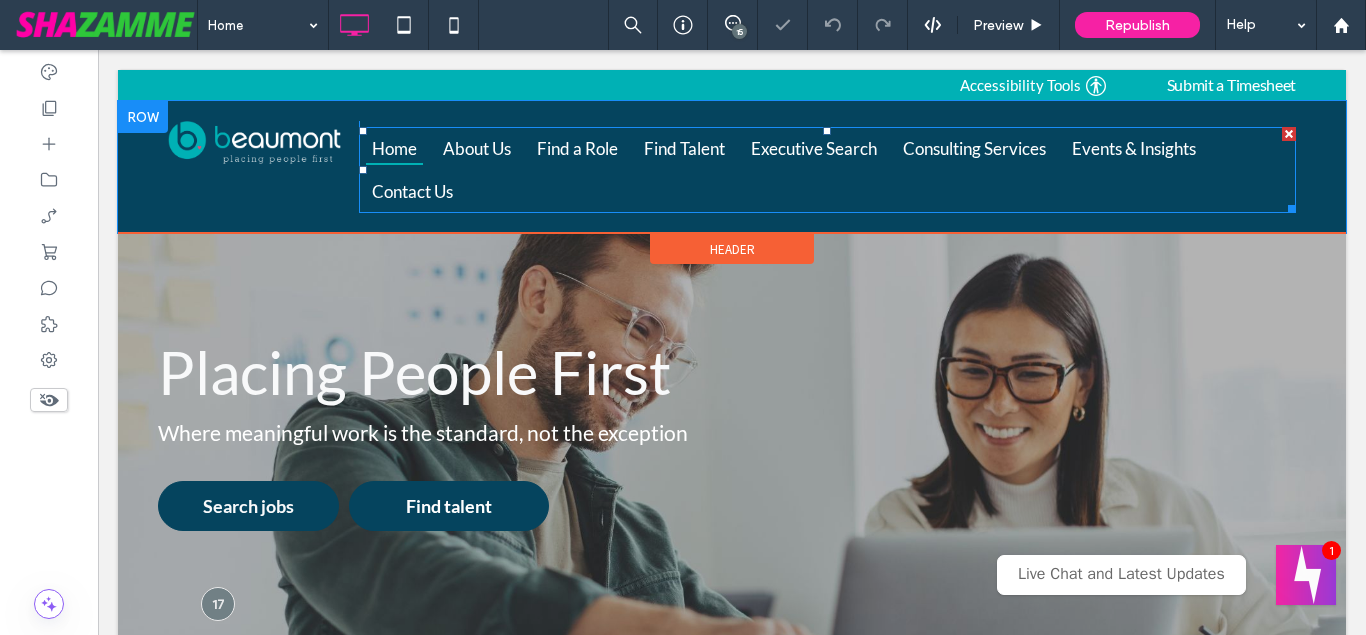 scroll, scrollTop: 0, scrollLeft: 0, axis: both 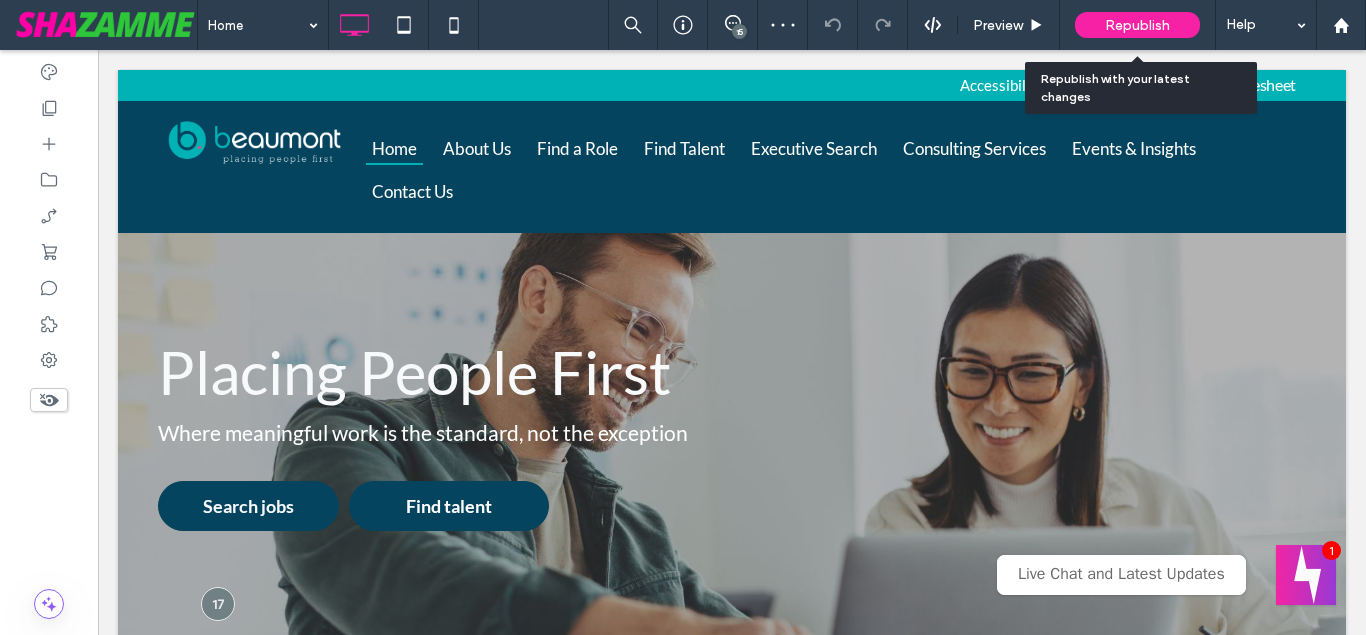 click on "Republish" at bounding box center [1137, 25] 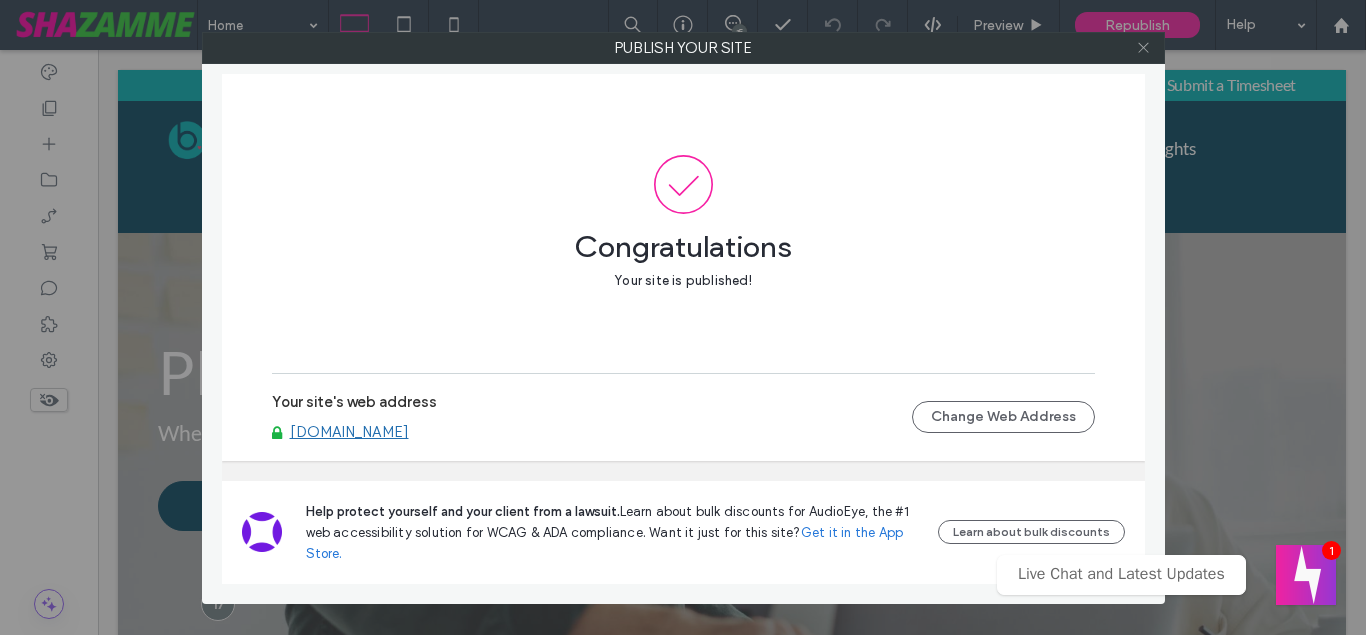 click 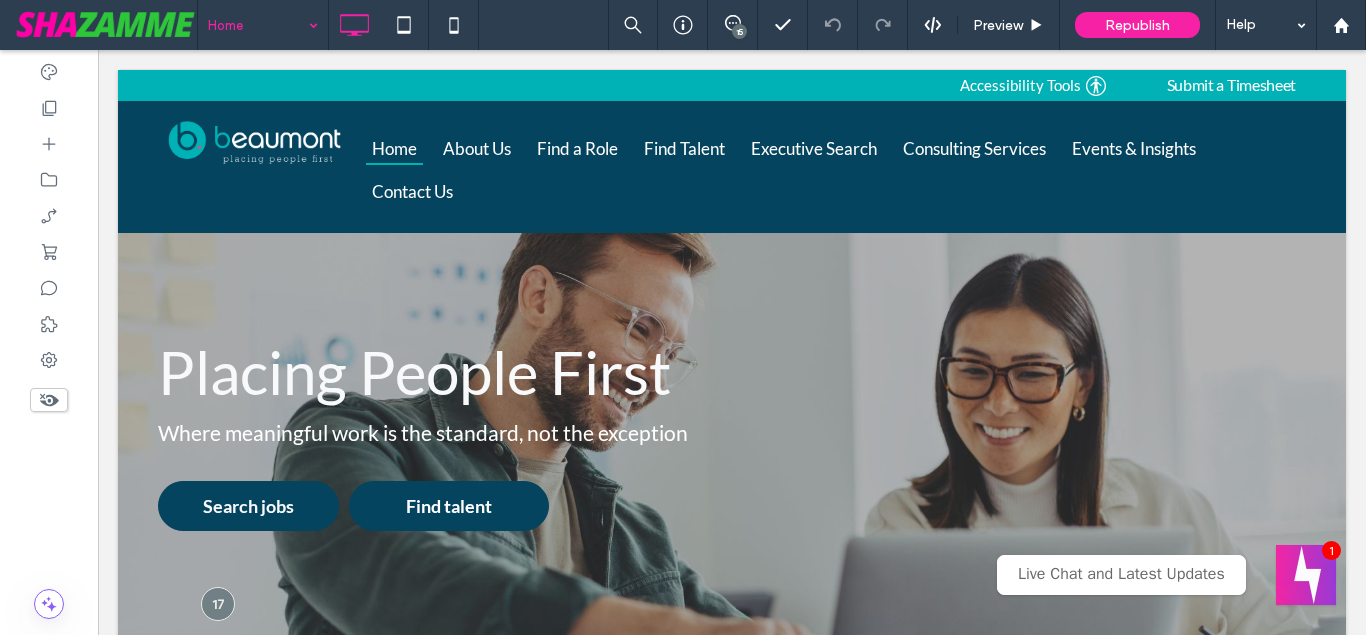 click at bounding box center (258, 25) 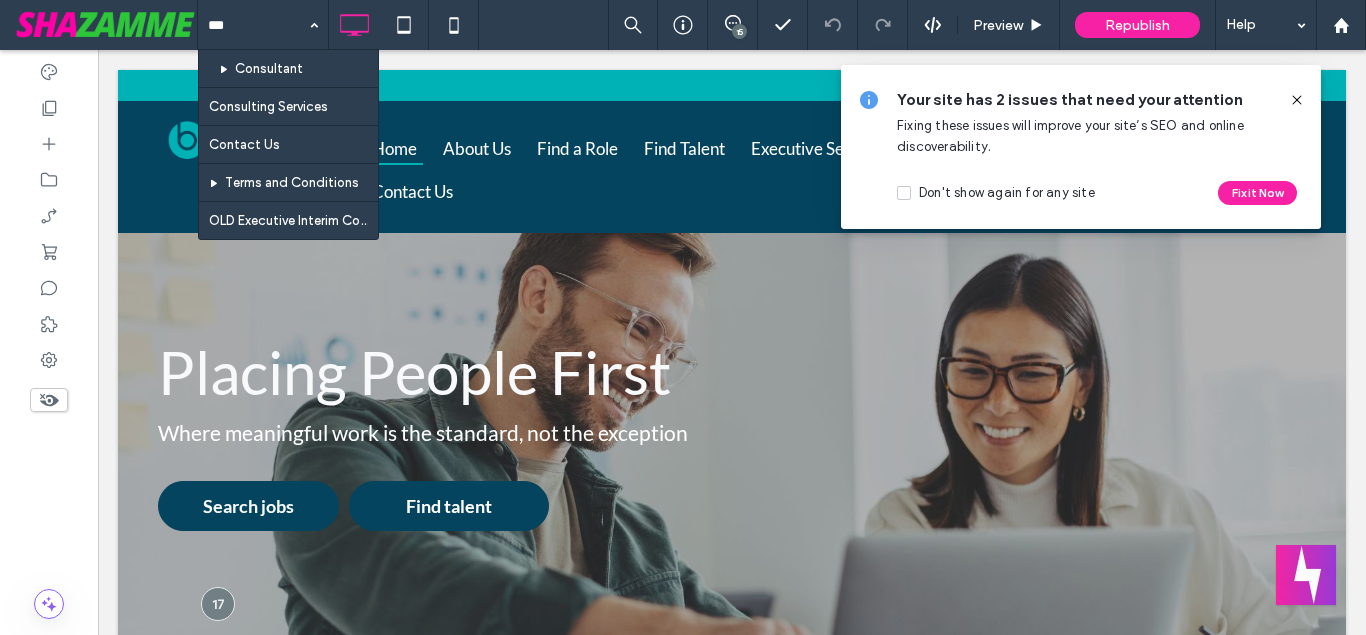 type on "****" 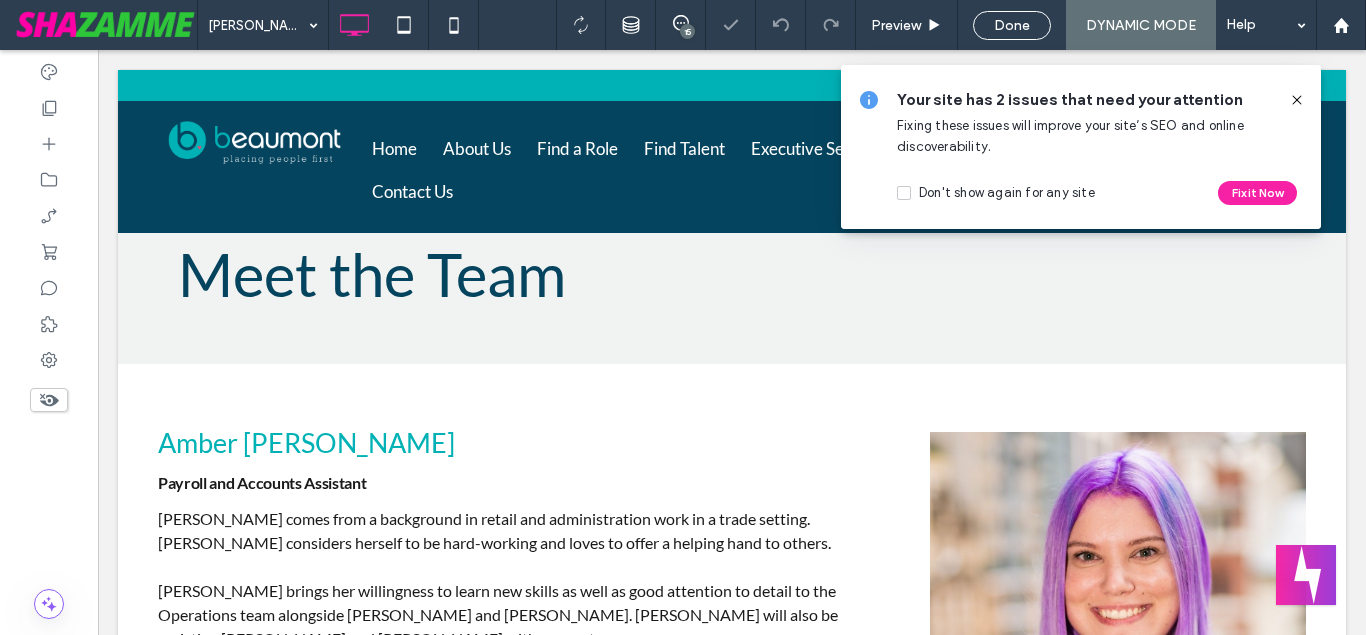 scroll, scrollTop: 0, scrollLeft: 0, axis: both 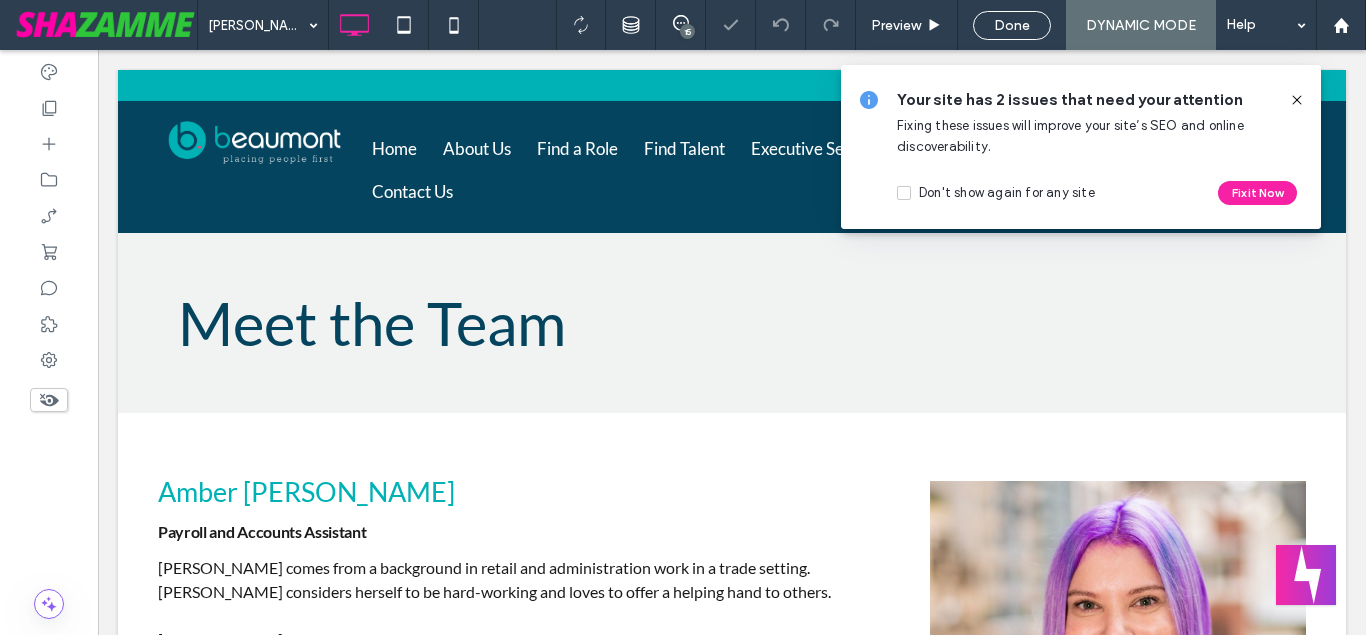 click 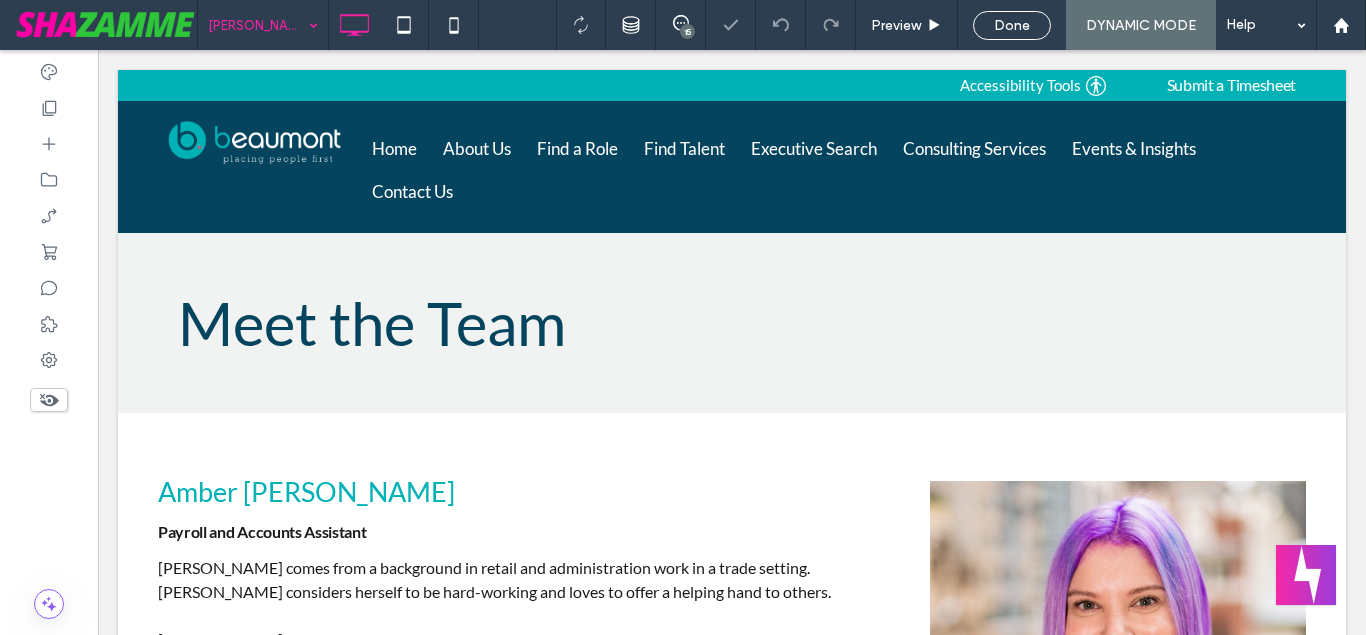 click at bounding box center [258, 25] 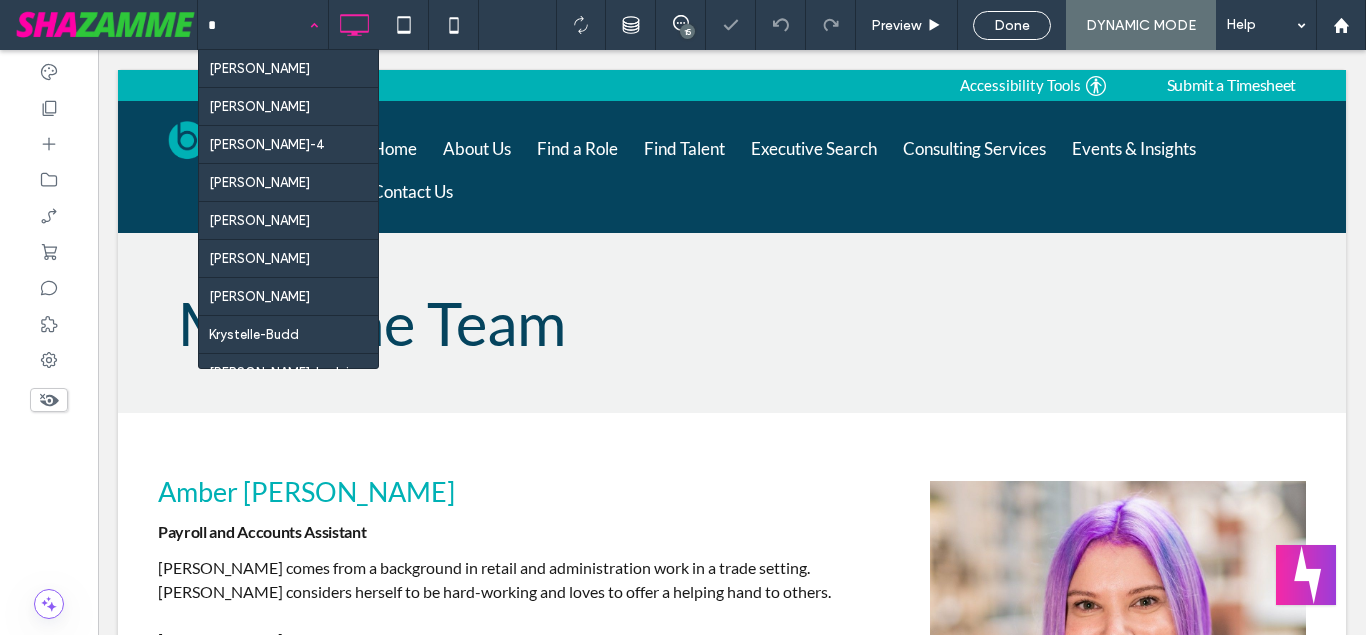type on "**" 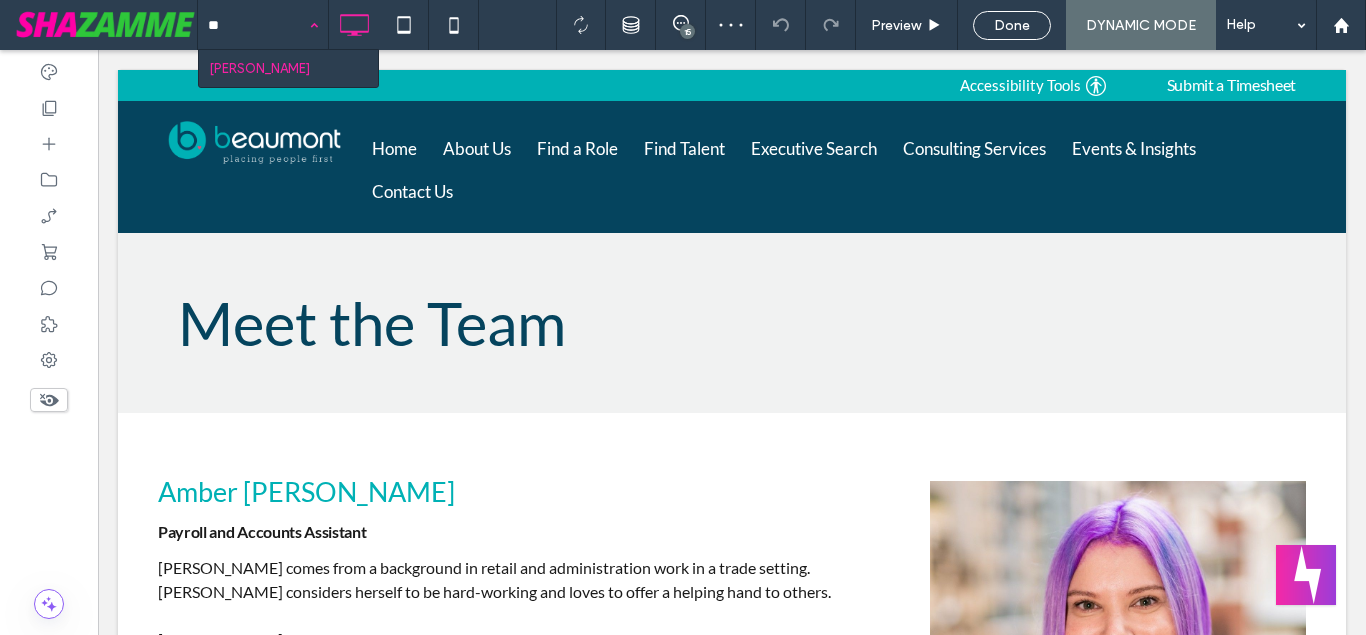 type 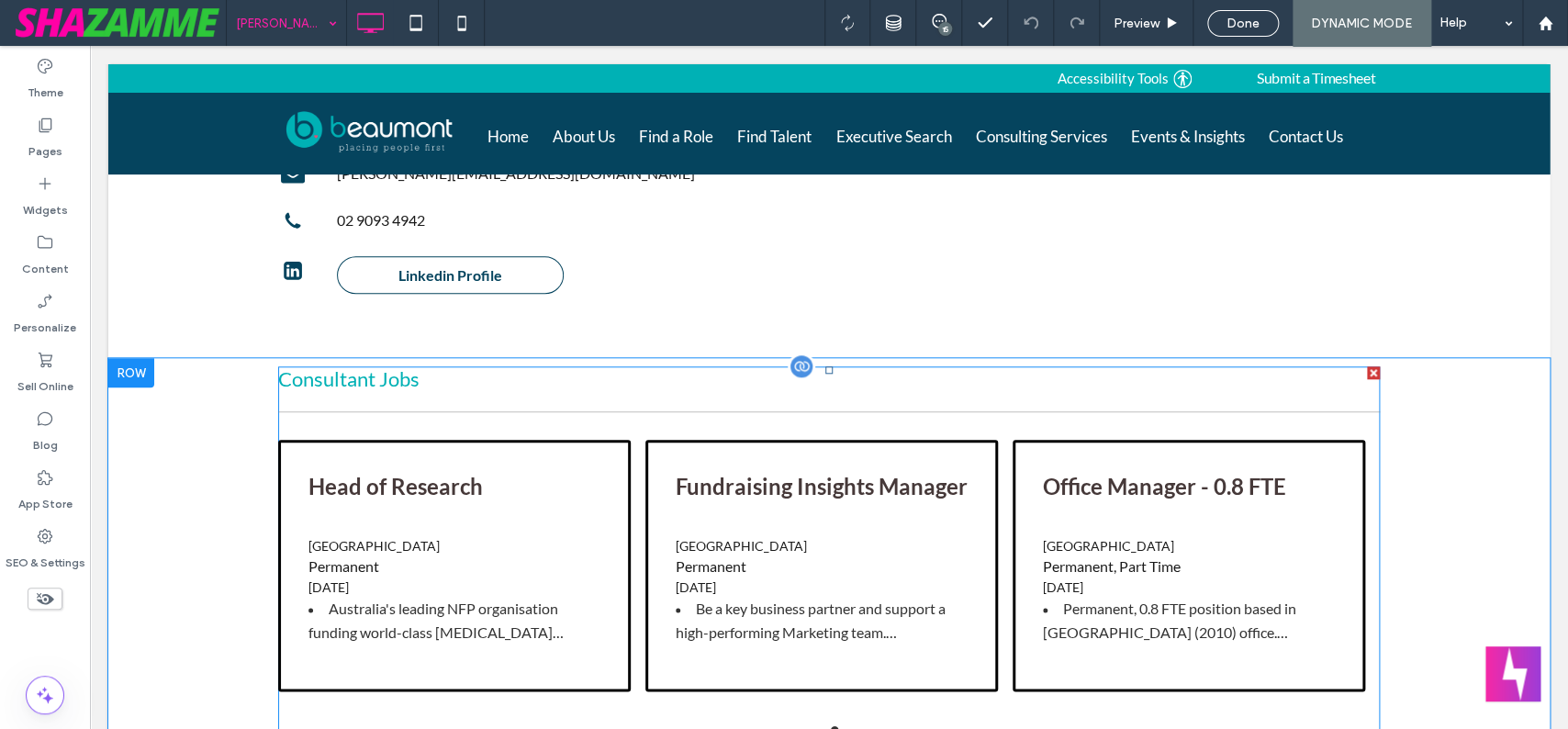 scroll, scrollTop: 650, scrollLeft: 0, axis: vertical 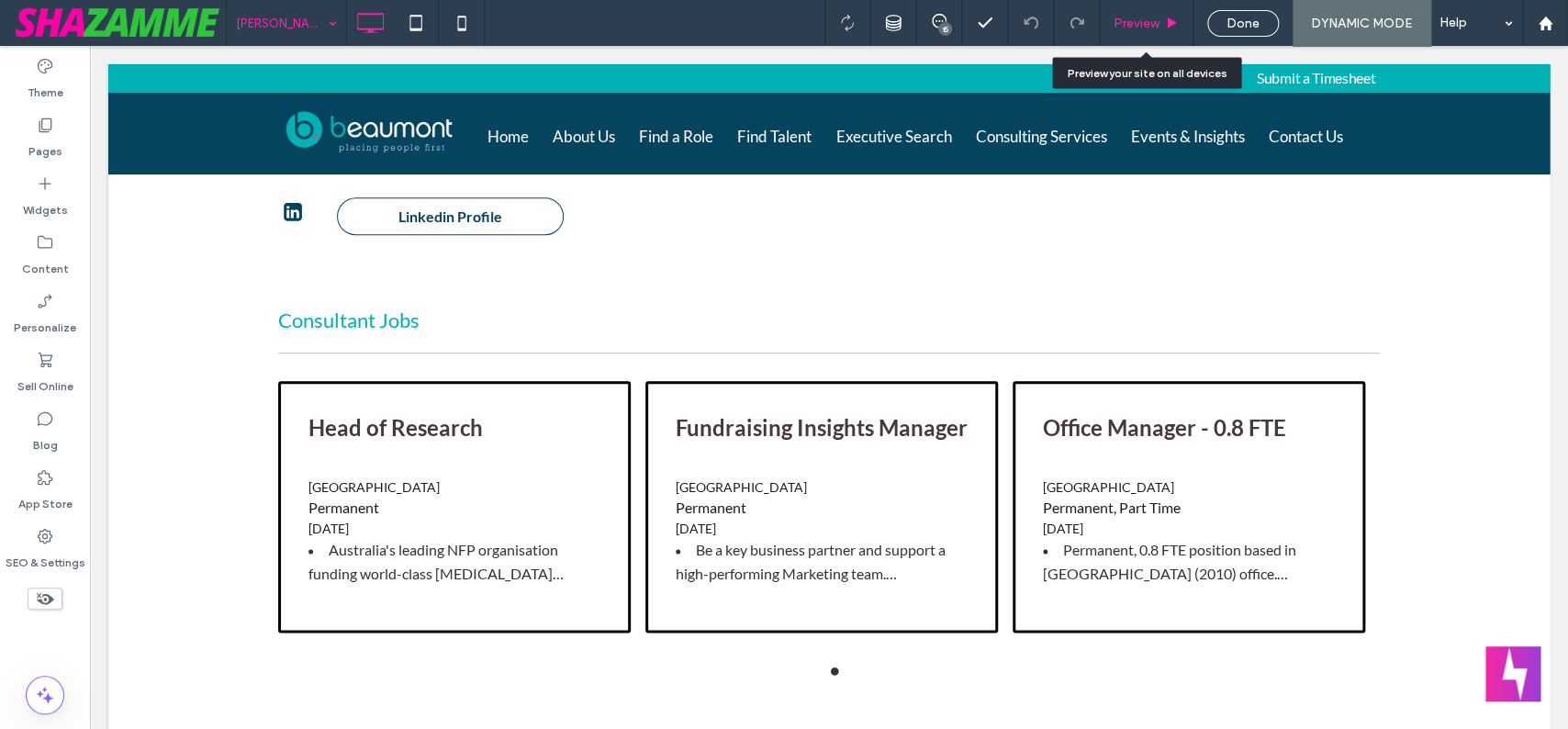 click on "Preview" at bounding box center [1147, 23] 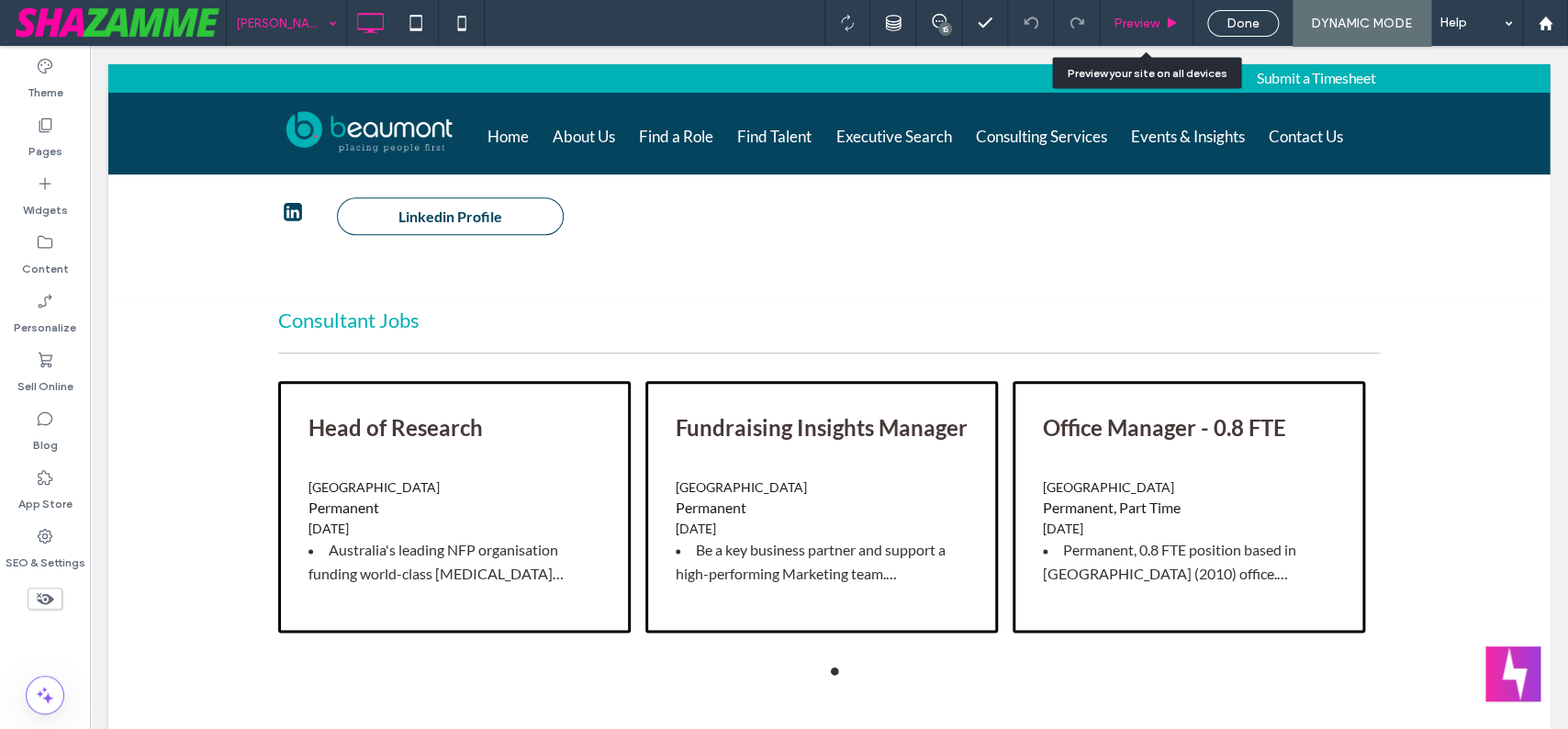 click 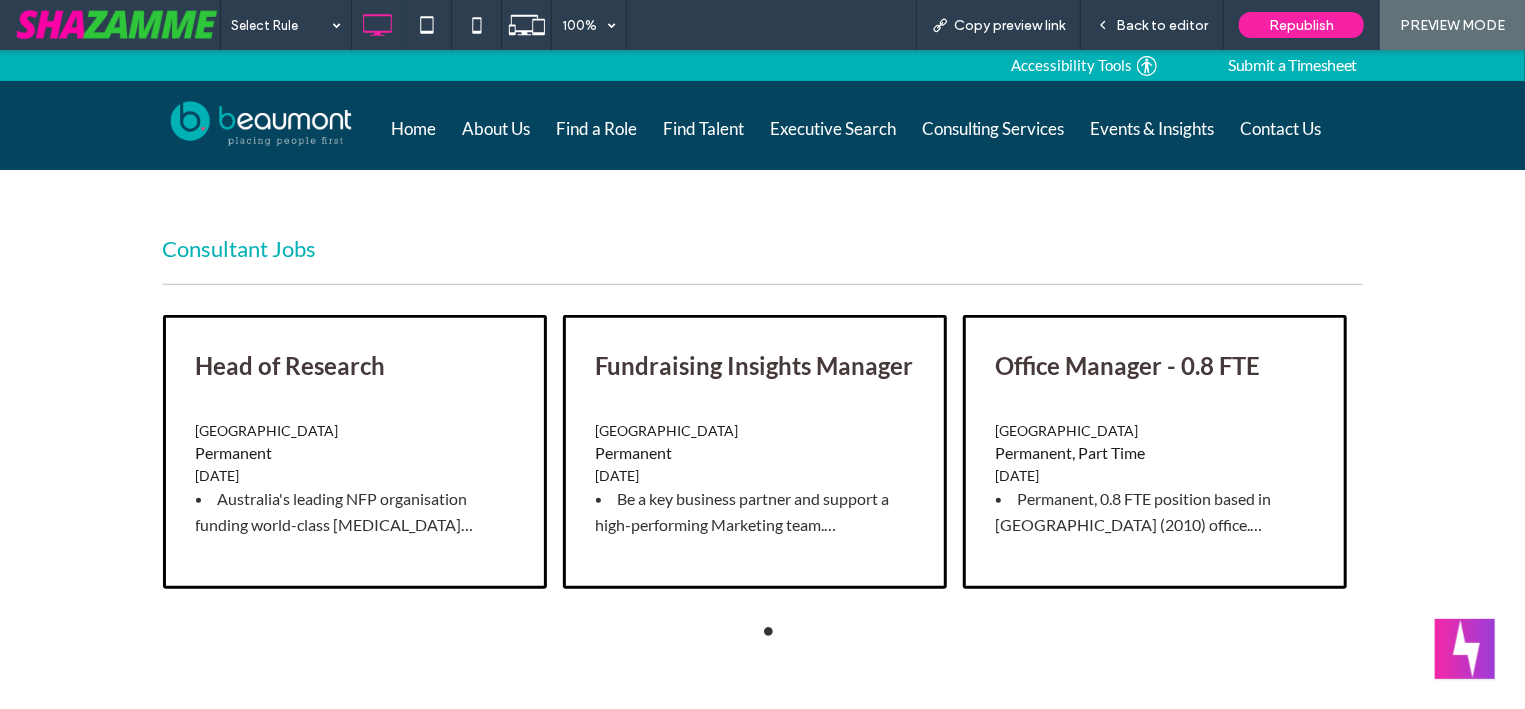 scroll, scrollTop: 807, scrollLeft: 0, axis: vertical 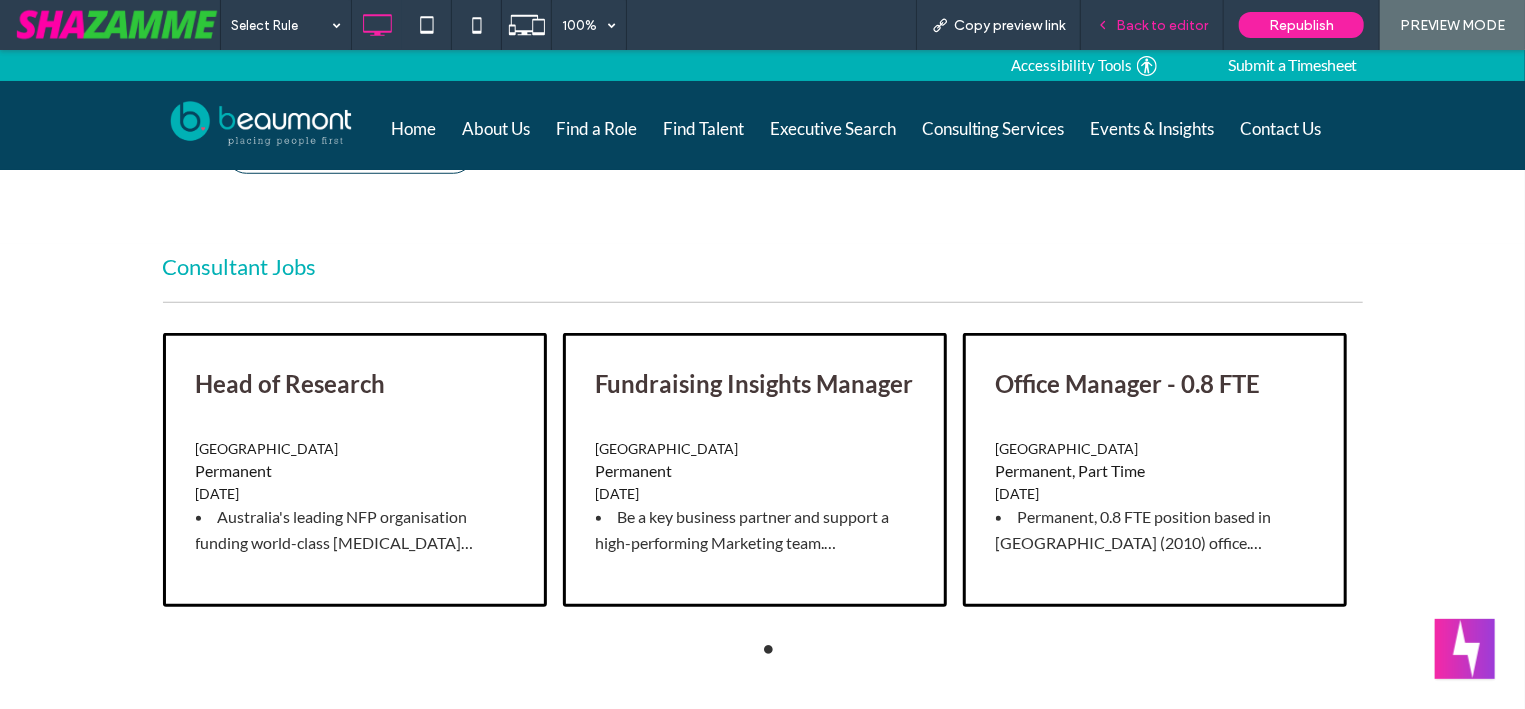 click on "Back to editor" at bounding box center (1162, 25) 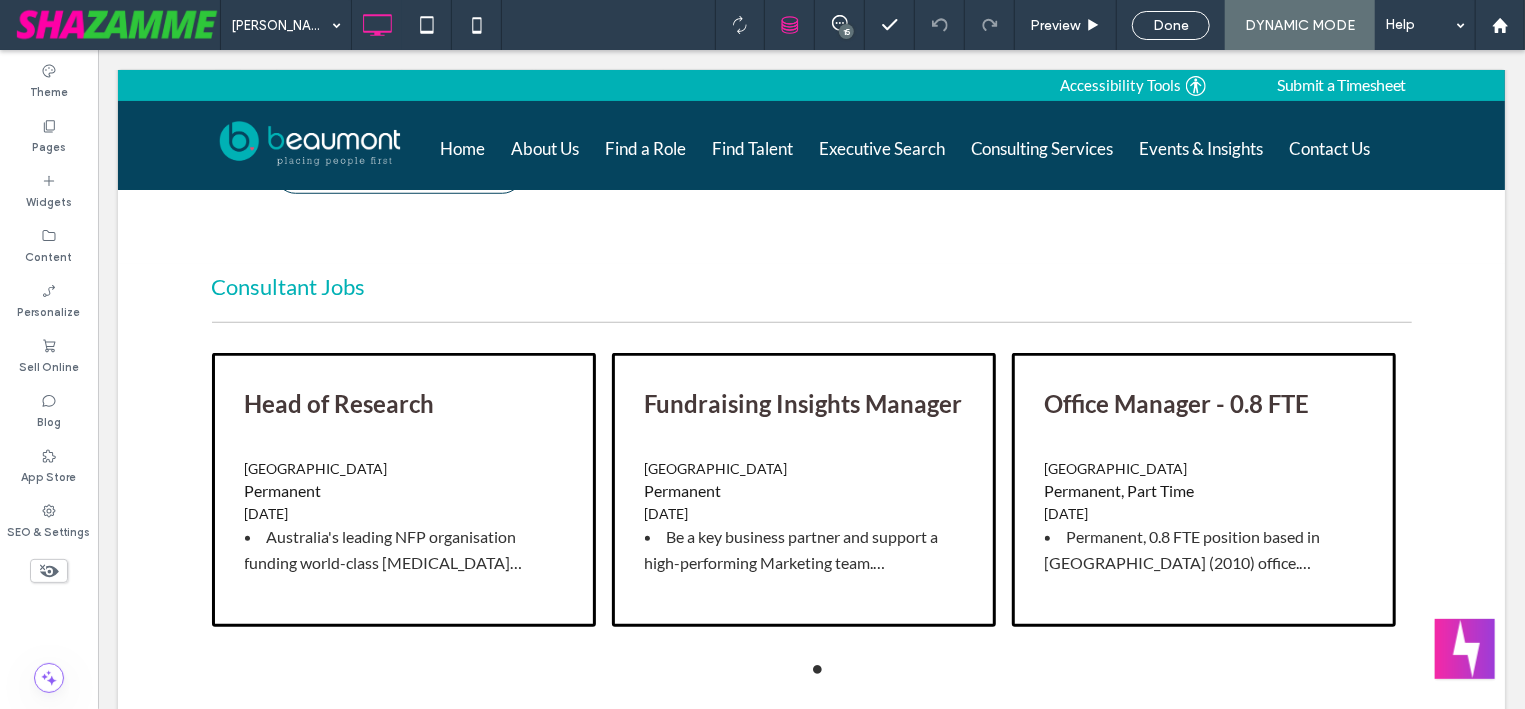 scroll, scrollTop: 805, scrollLeft: 0, axis: vertical 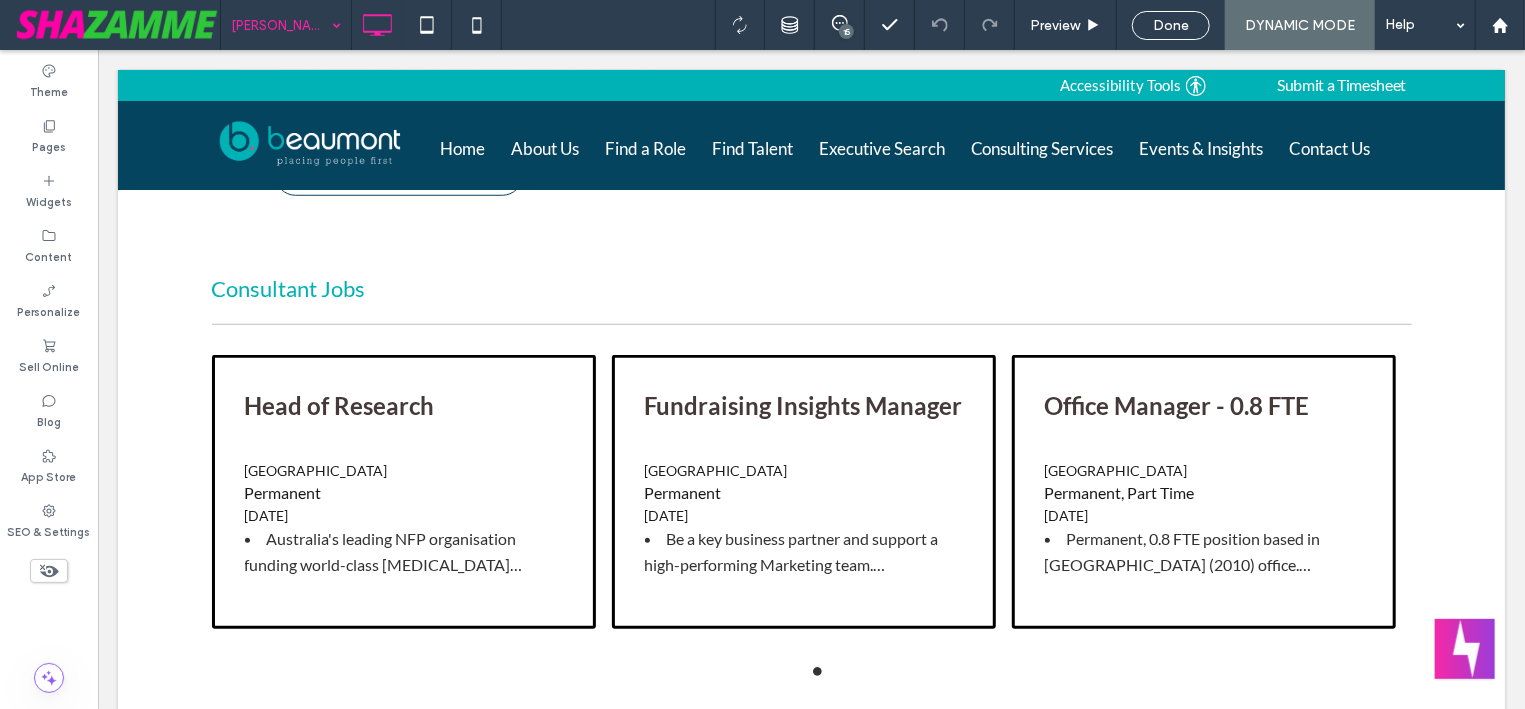click at bounding box center [281, 25] 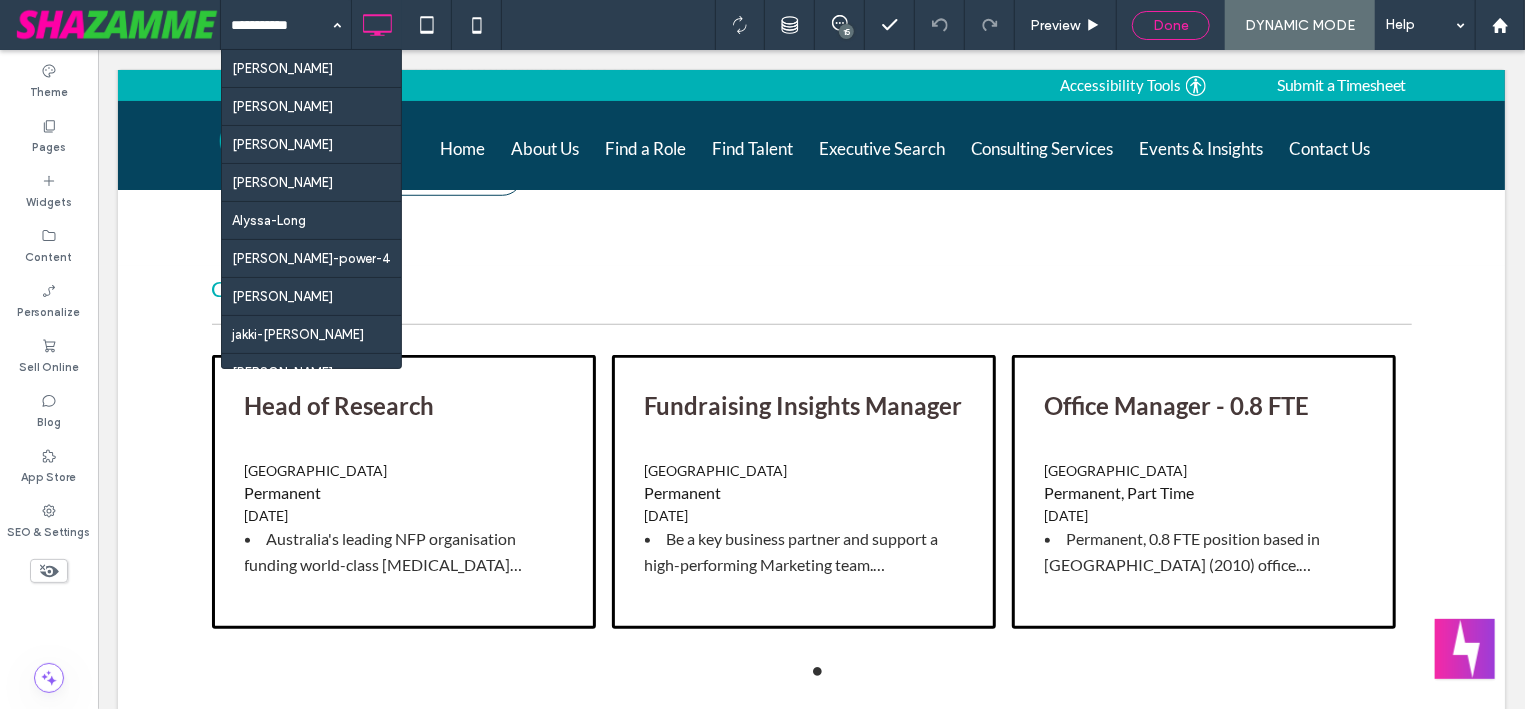 click on "Done" at bounding box center (1171, 25) 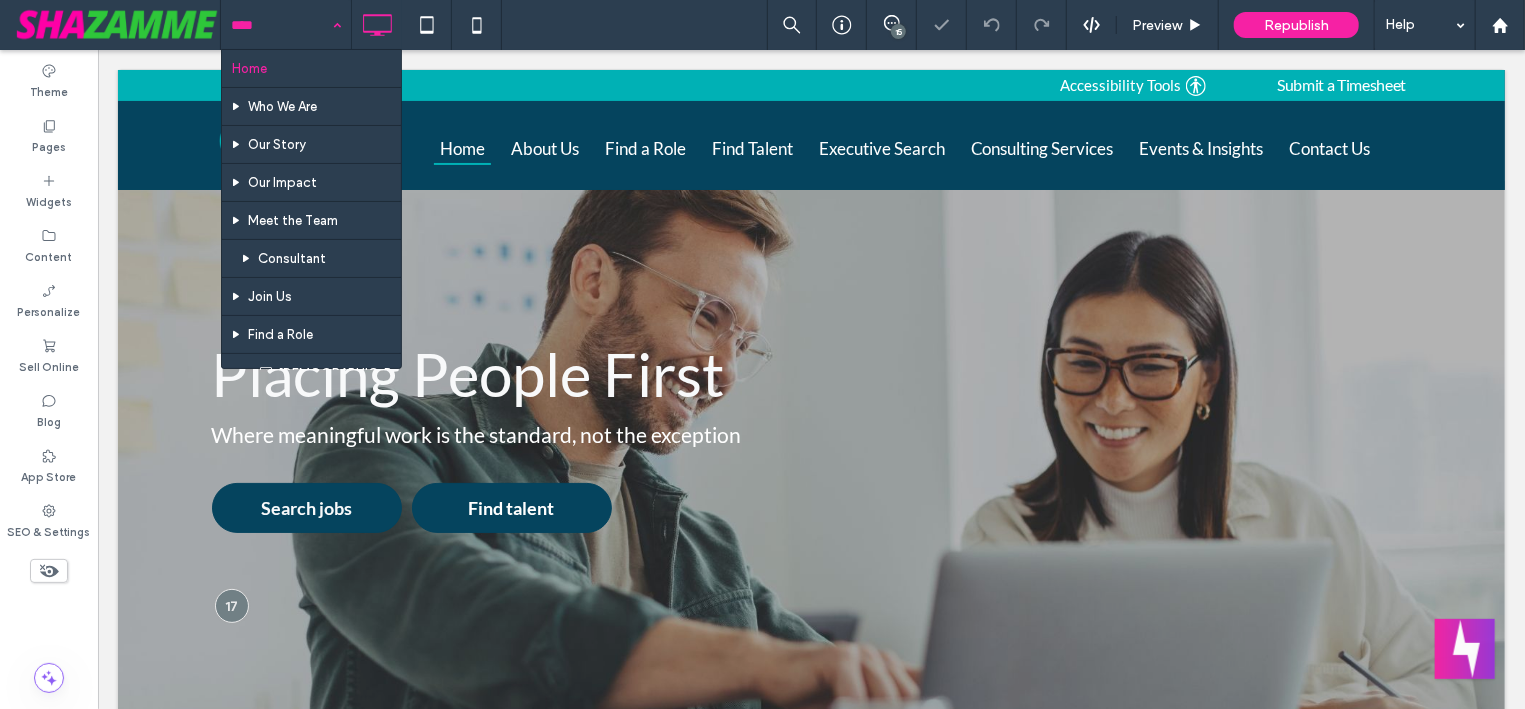 scroll, scrollTop: 0, scrollLeft: 0, axis: both 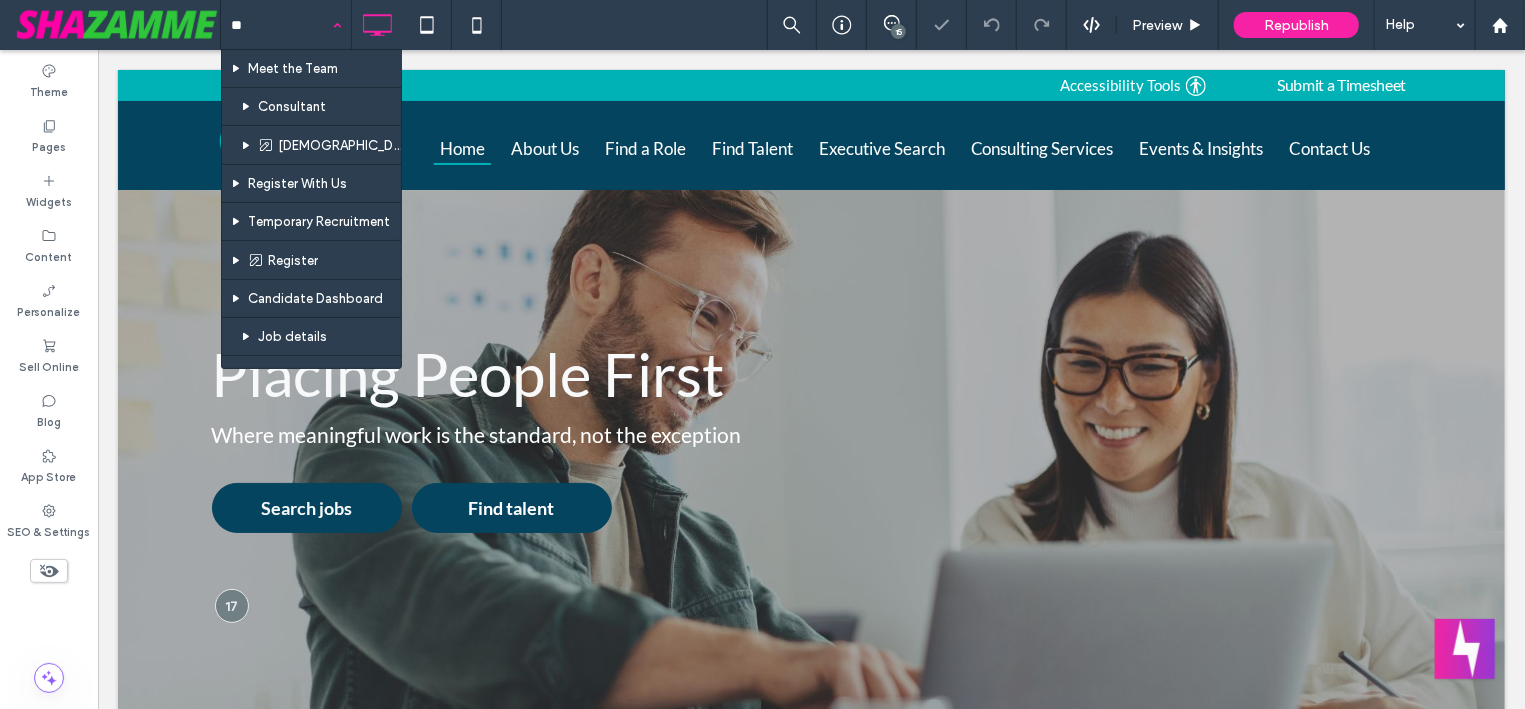 type on "***" 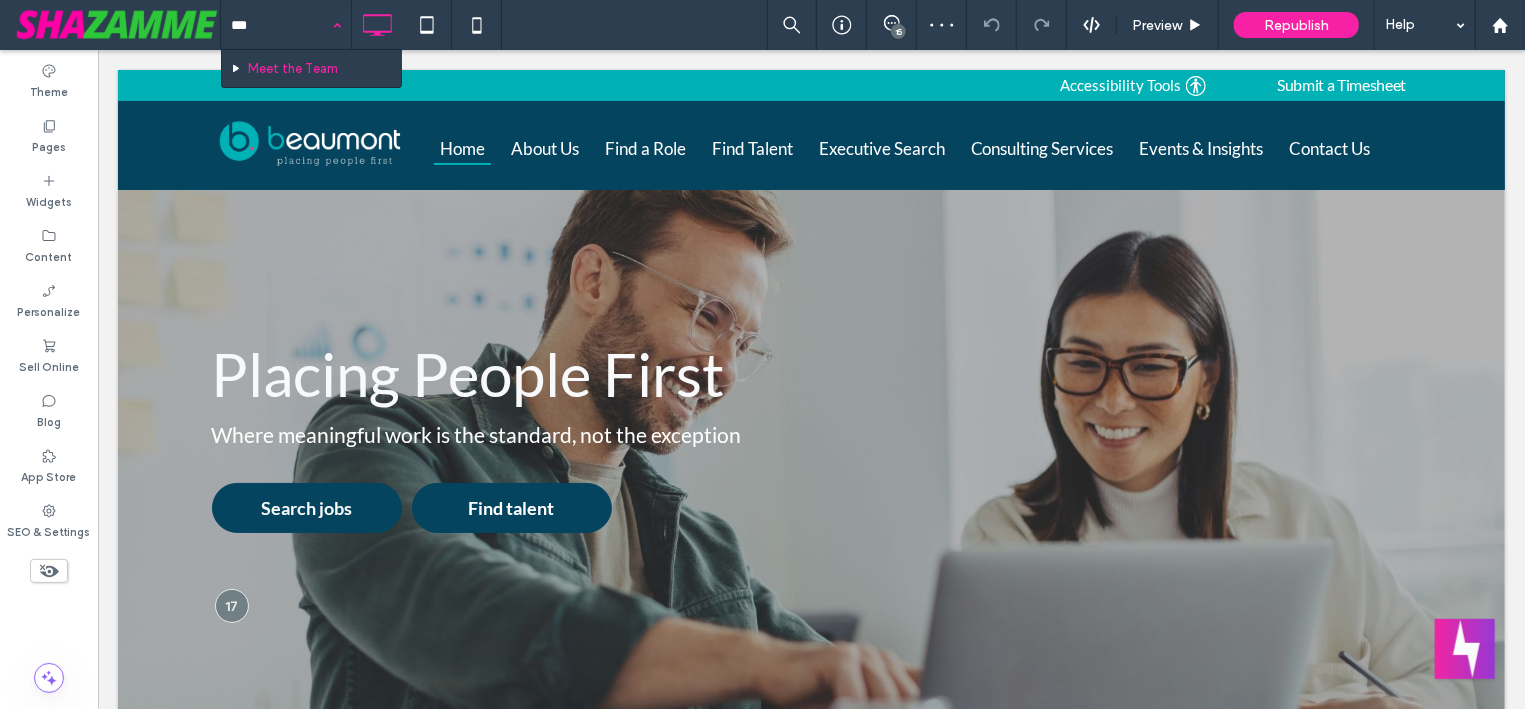type 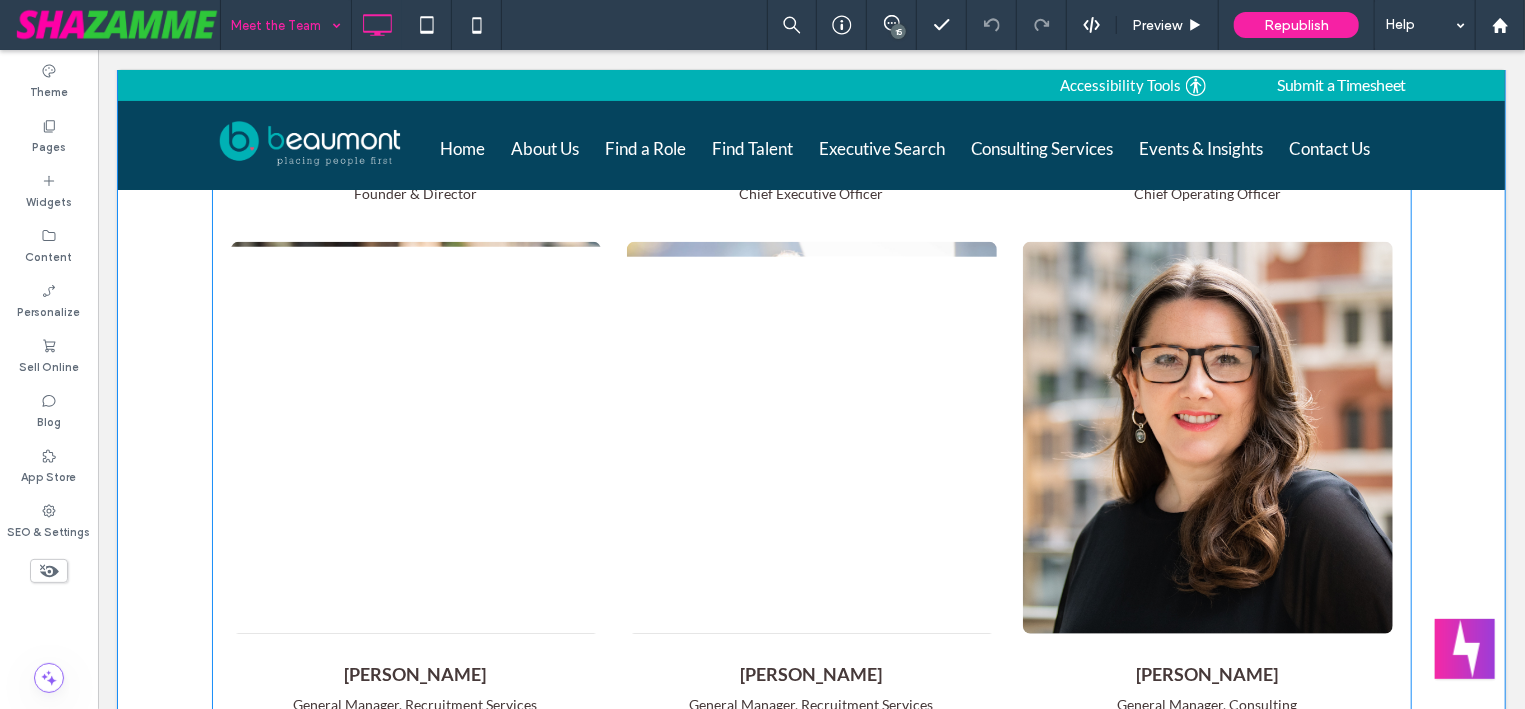 scroll, scrollTop: 1072, scrollLeft: 0, axis: vertical 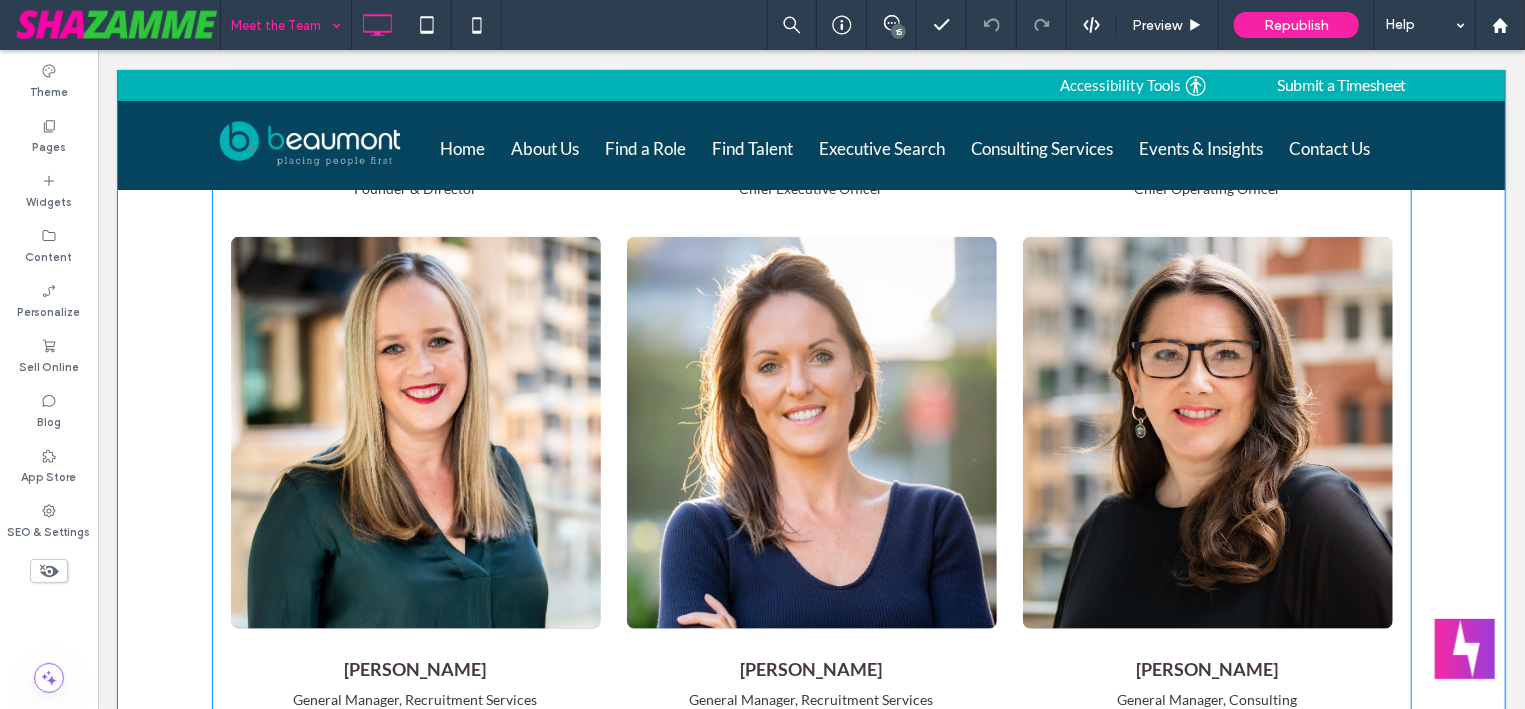 click at bounding box center (811, 3809) 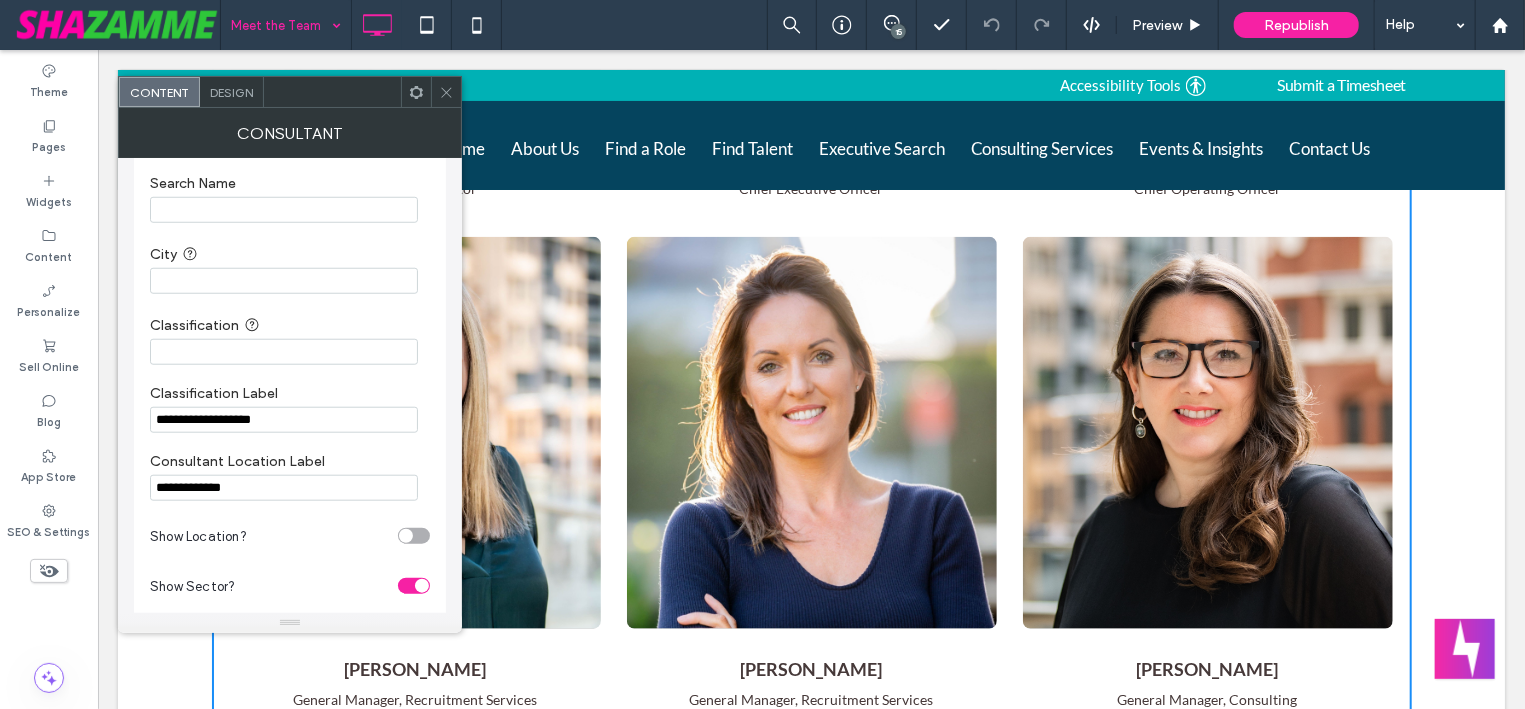 scroll, scrollTop: 1128, scrollLeft: 0, axis: vertical 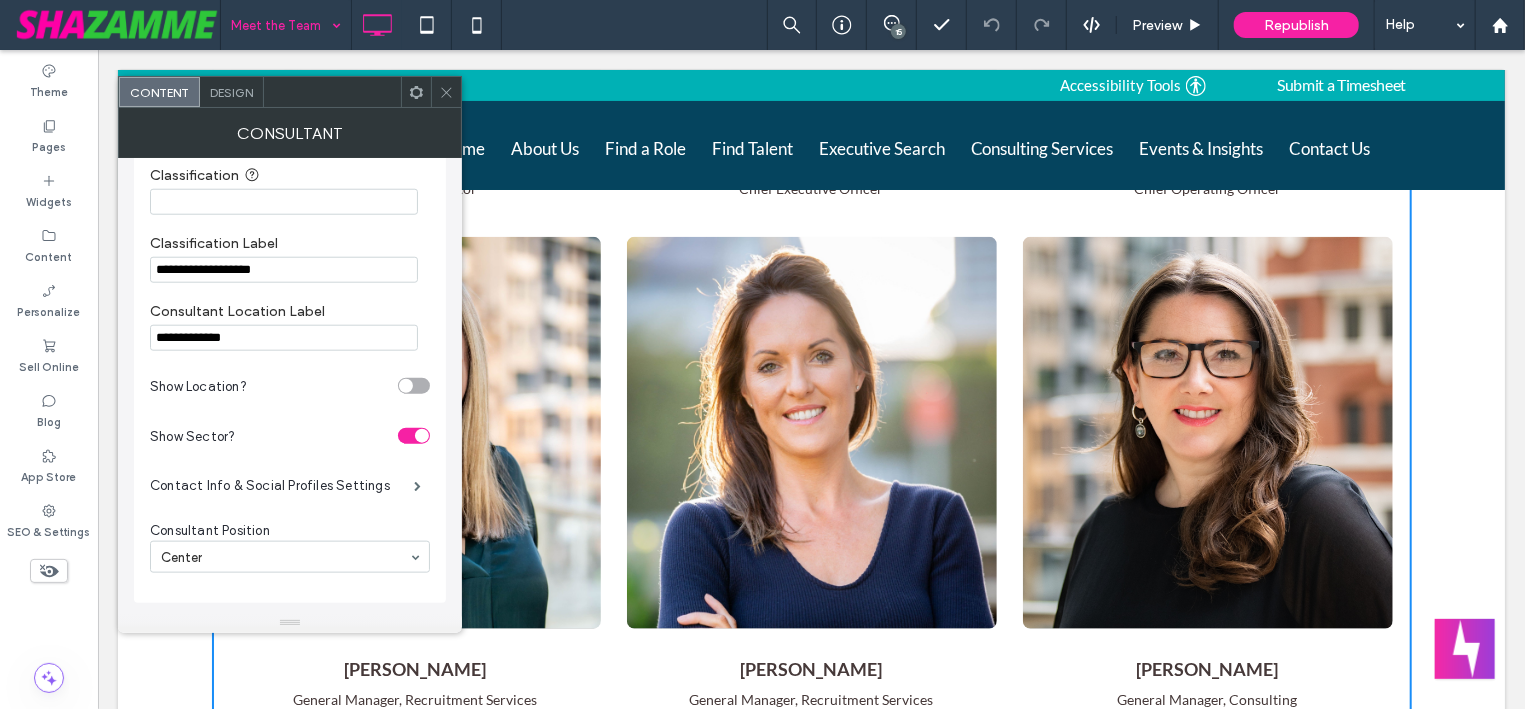 click 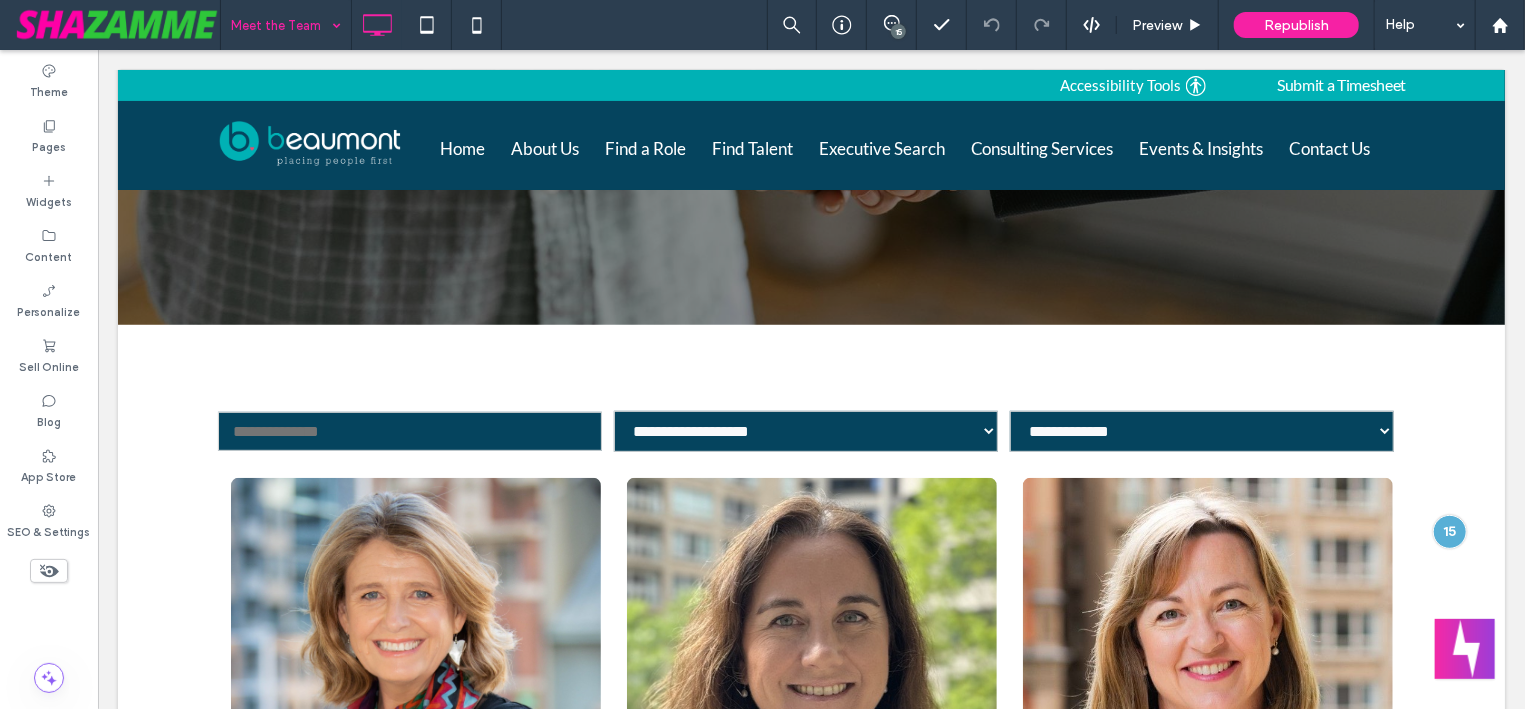 scroll, scrollTop: 321, scrollLeft: 0, axis: vertical 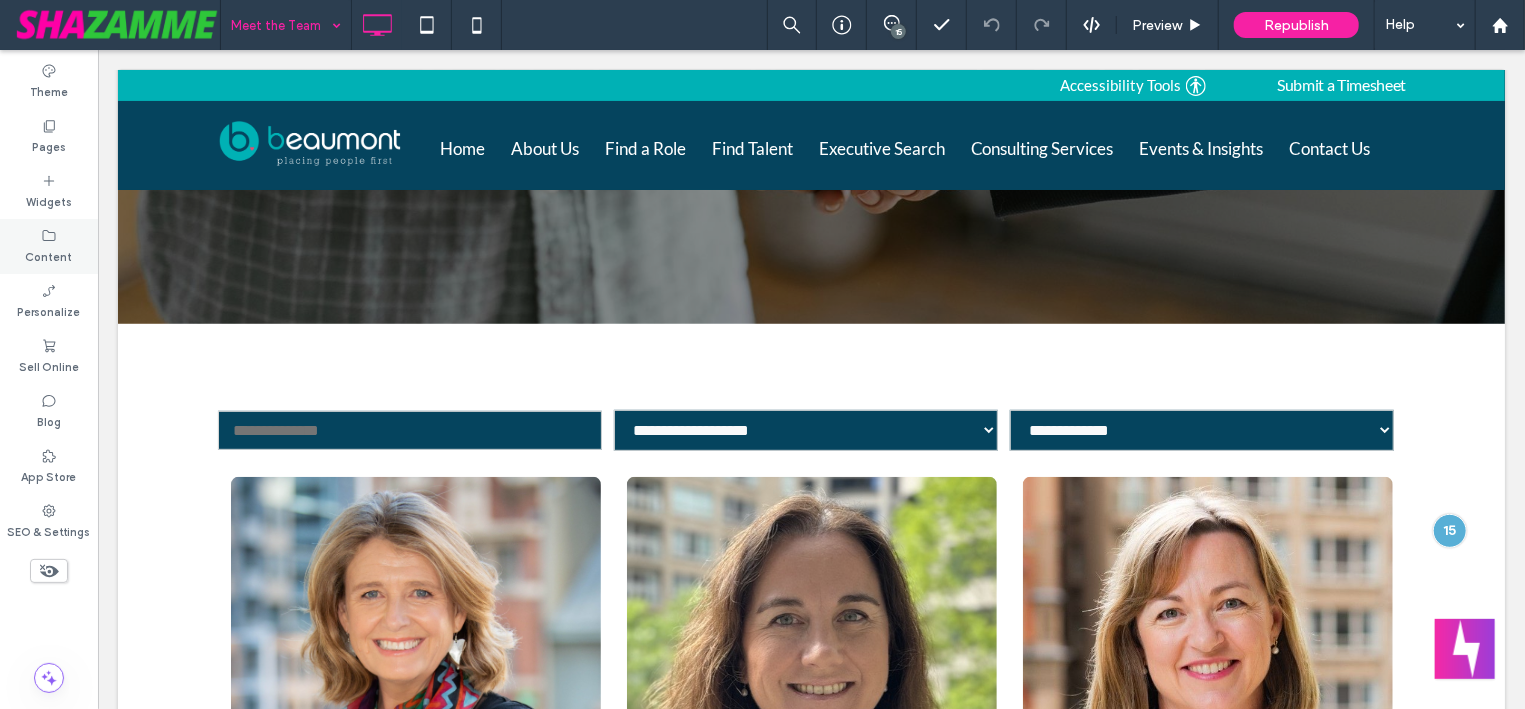 click 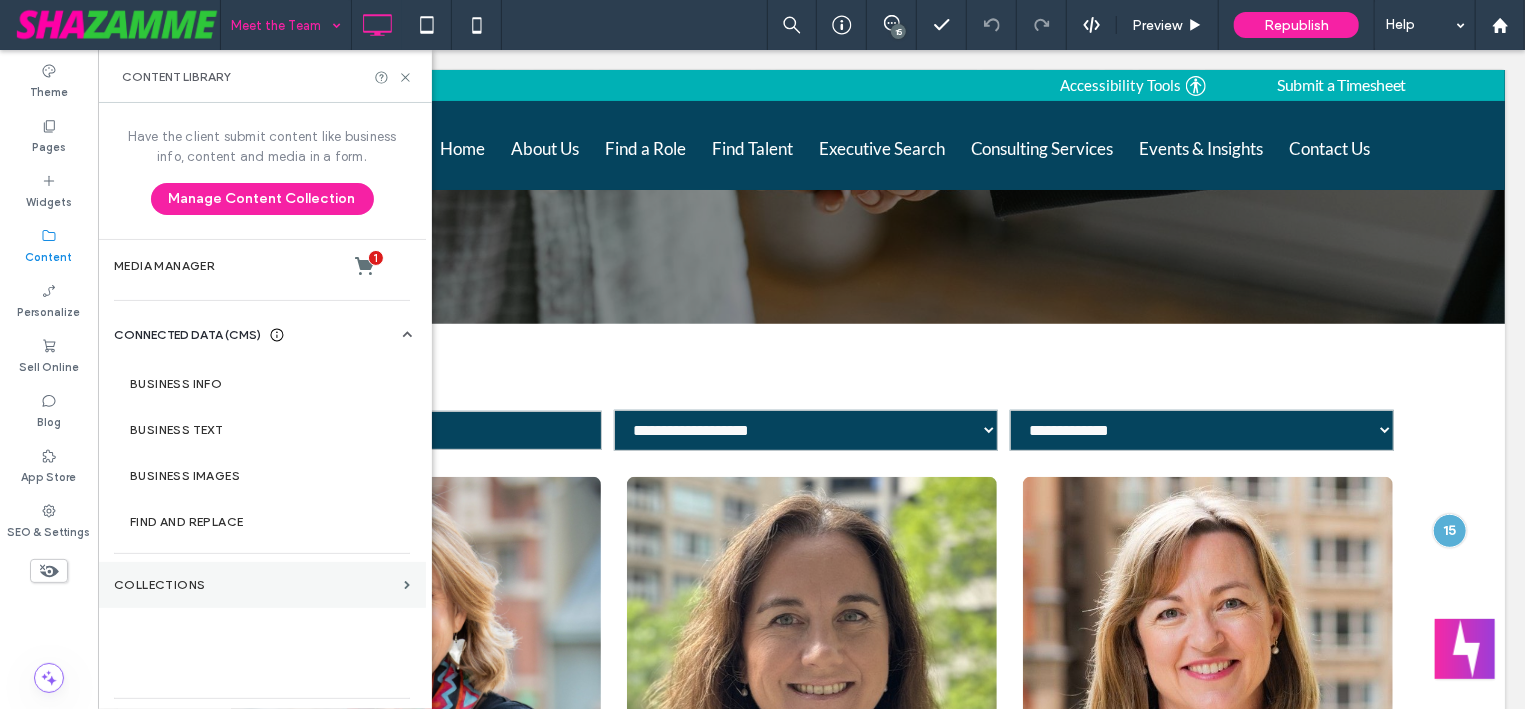 click on "Collections" at bounding box center (262, 585) 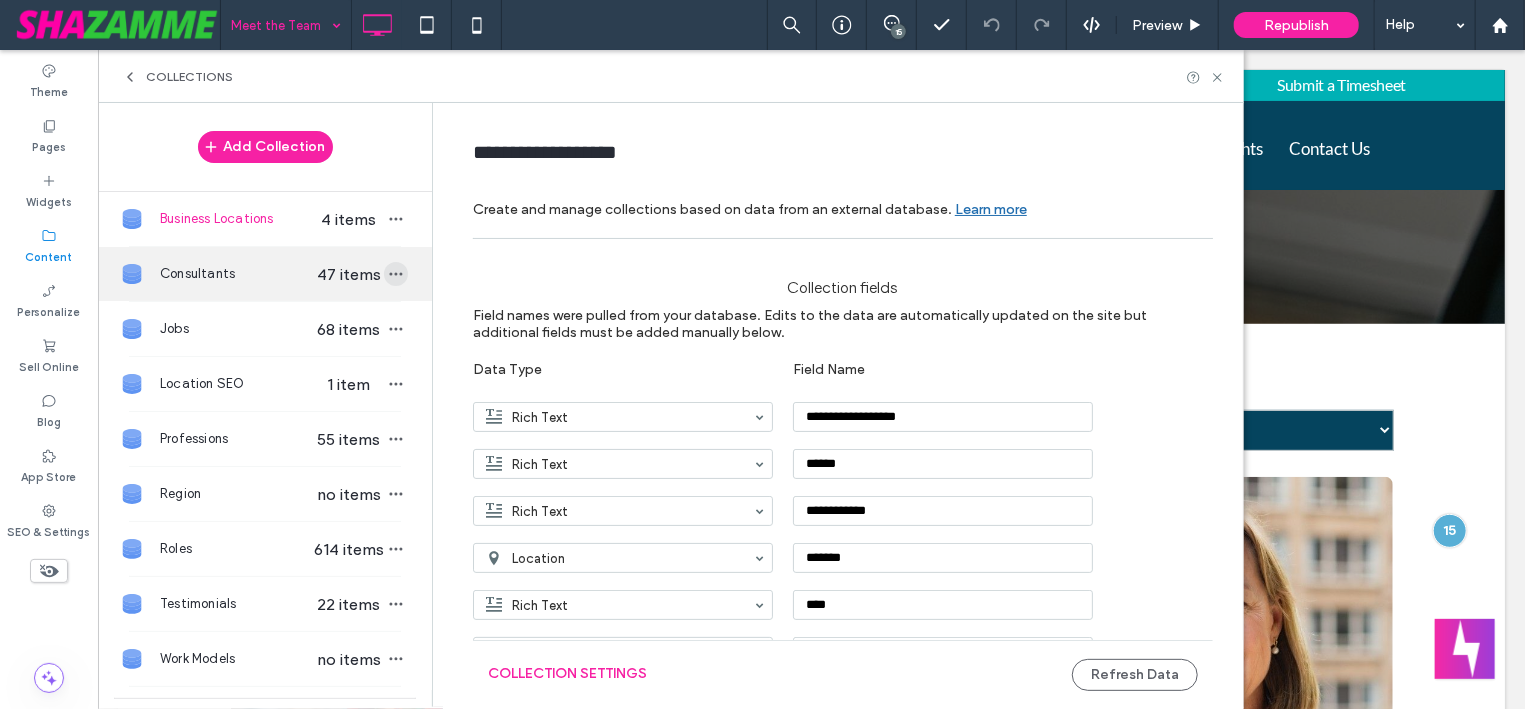 click 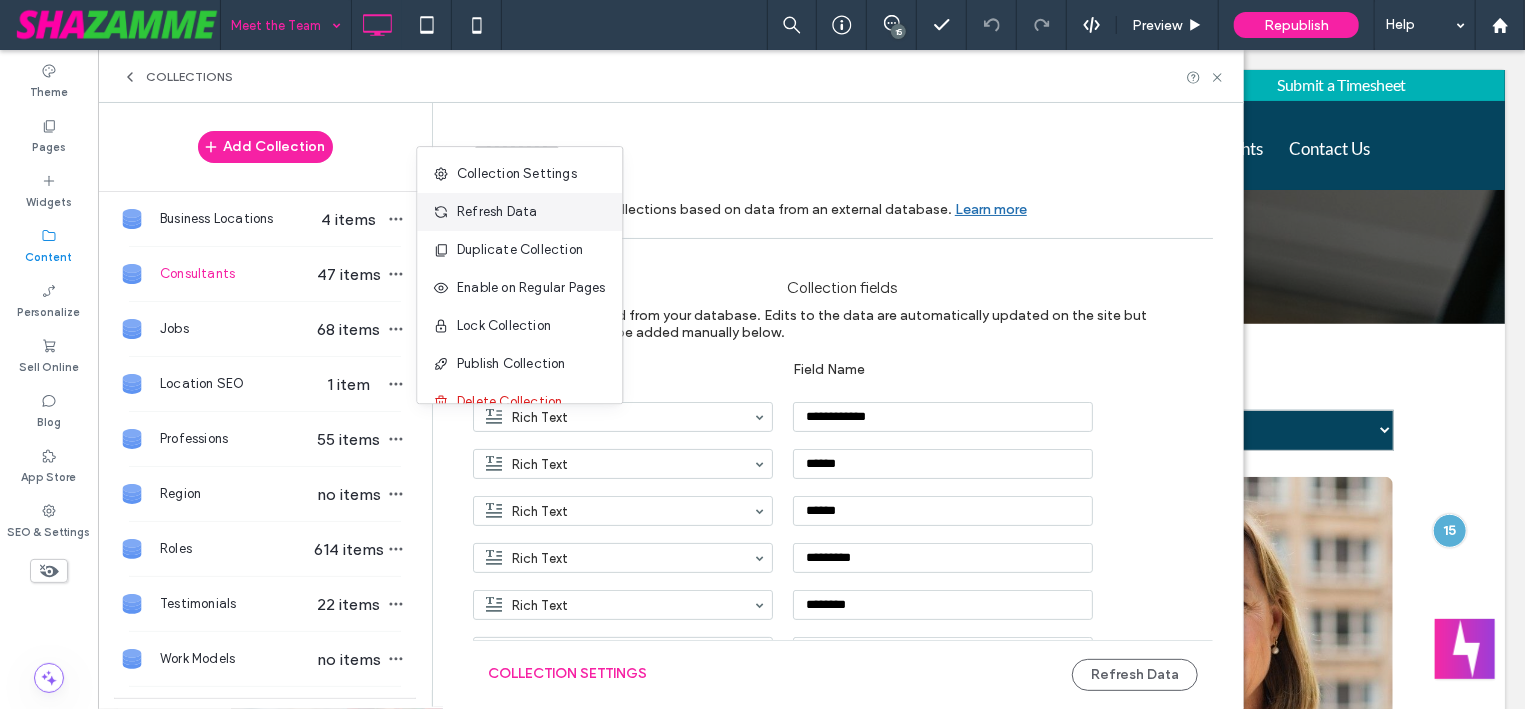 click on "Refresh Data" at bounding box center (498, 212) 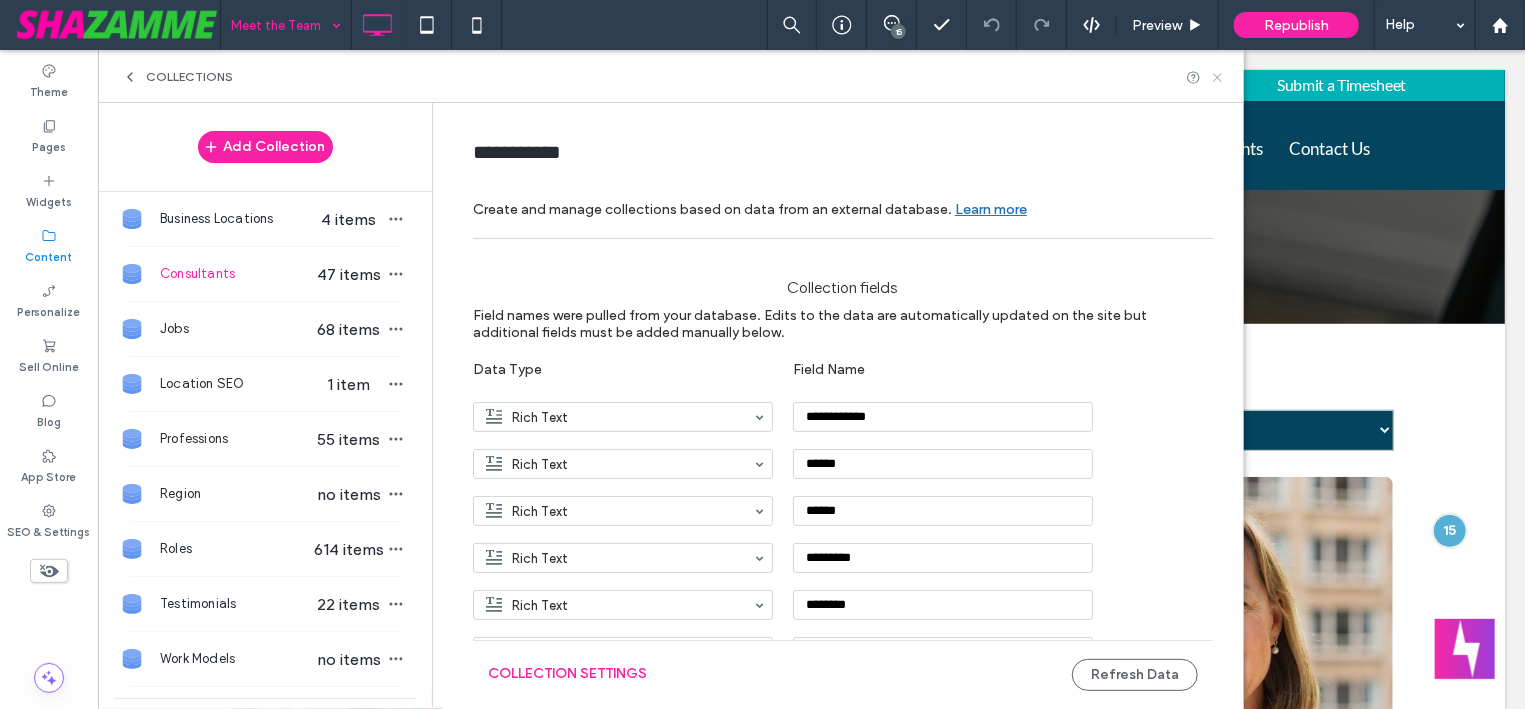 click 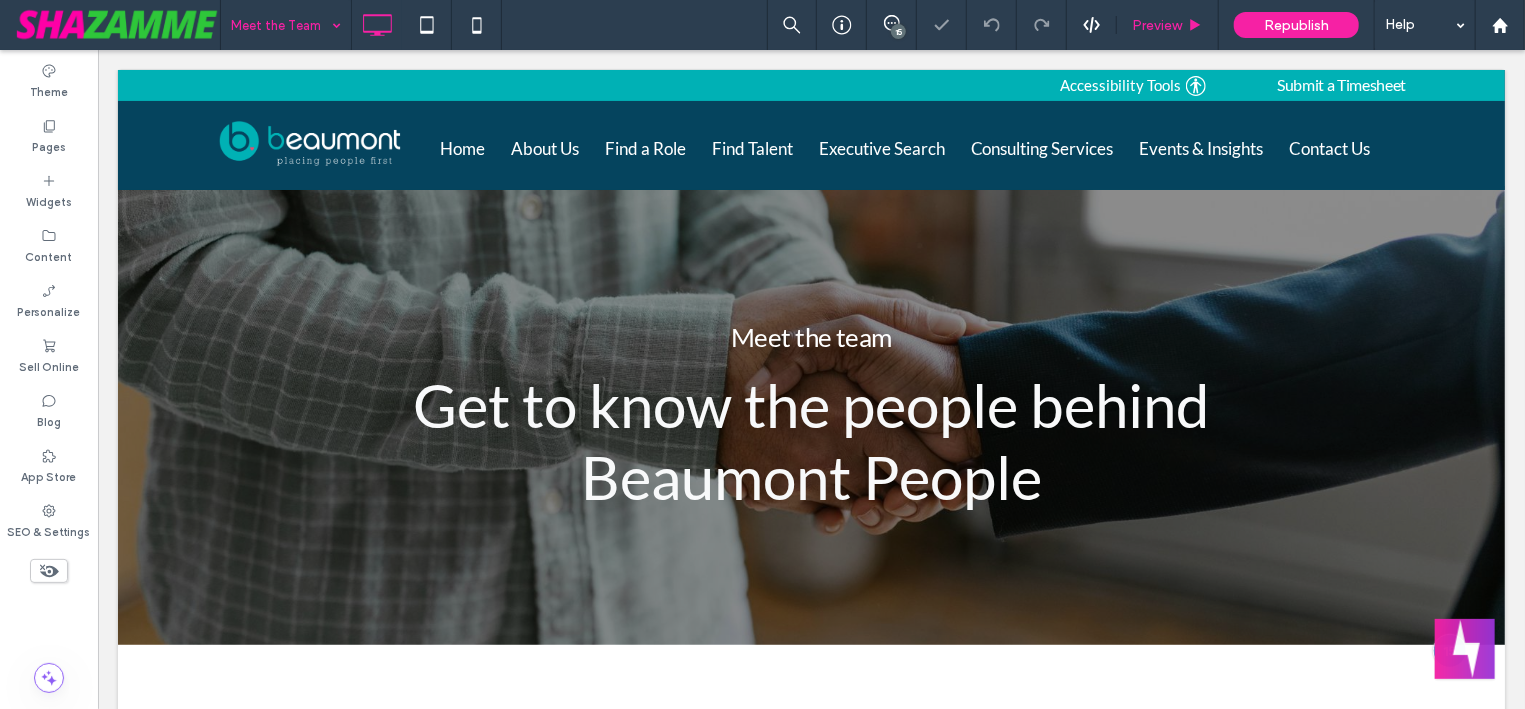 scroll, scrollTop: 0, scrollLeft: 0, axis: both 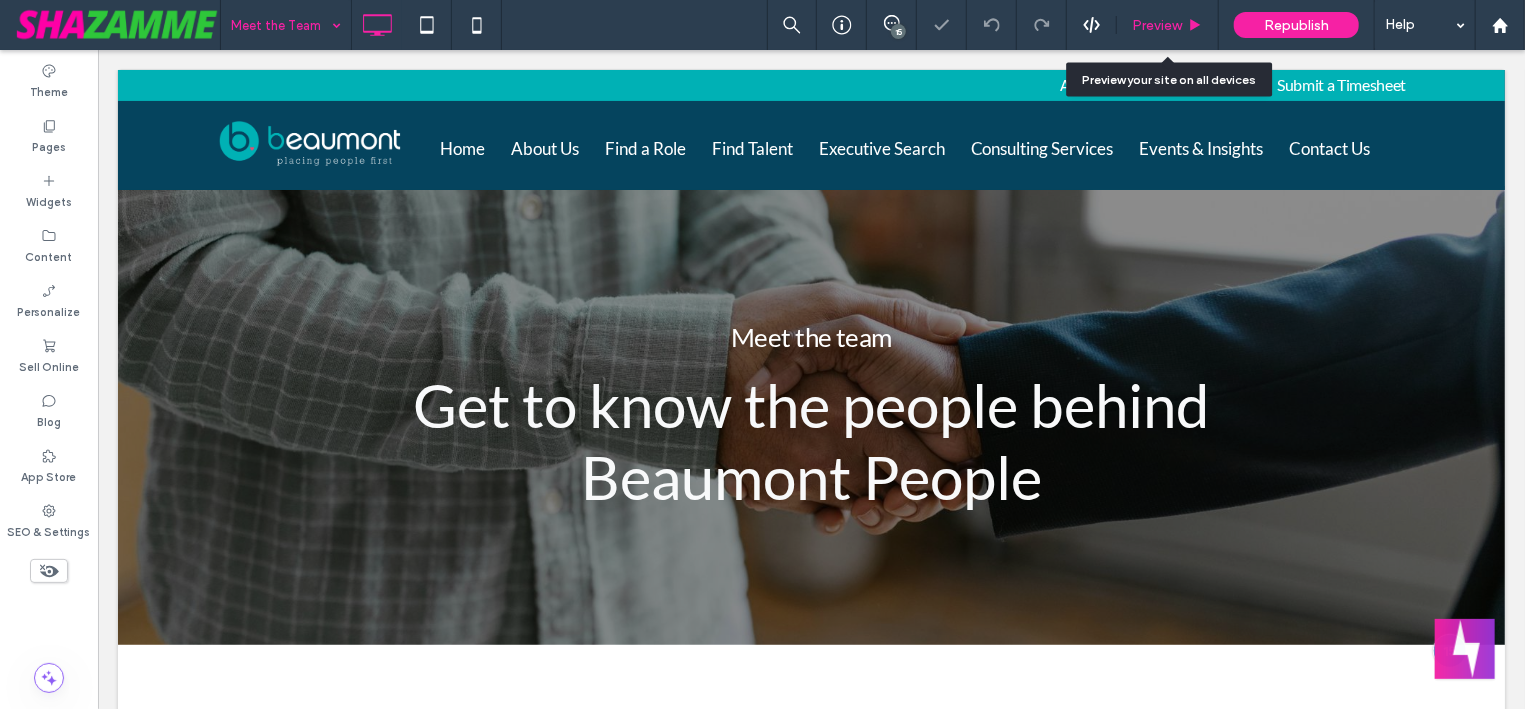 click on "Preview" at bounding box center (1157, 25) 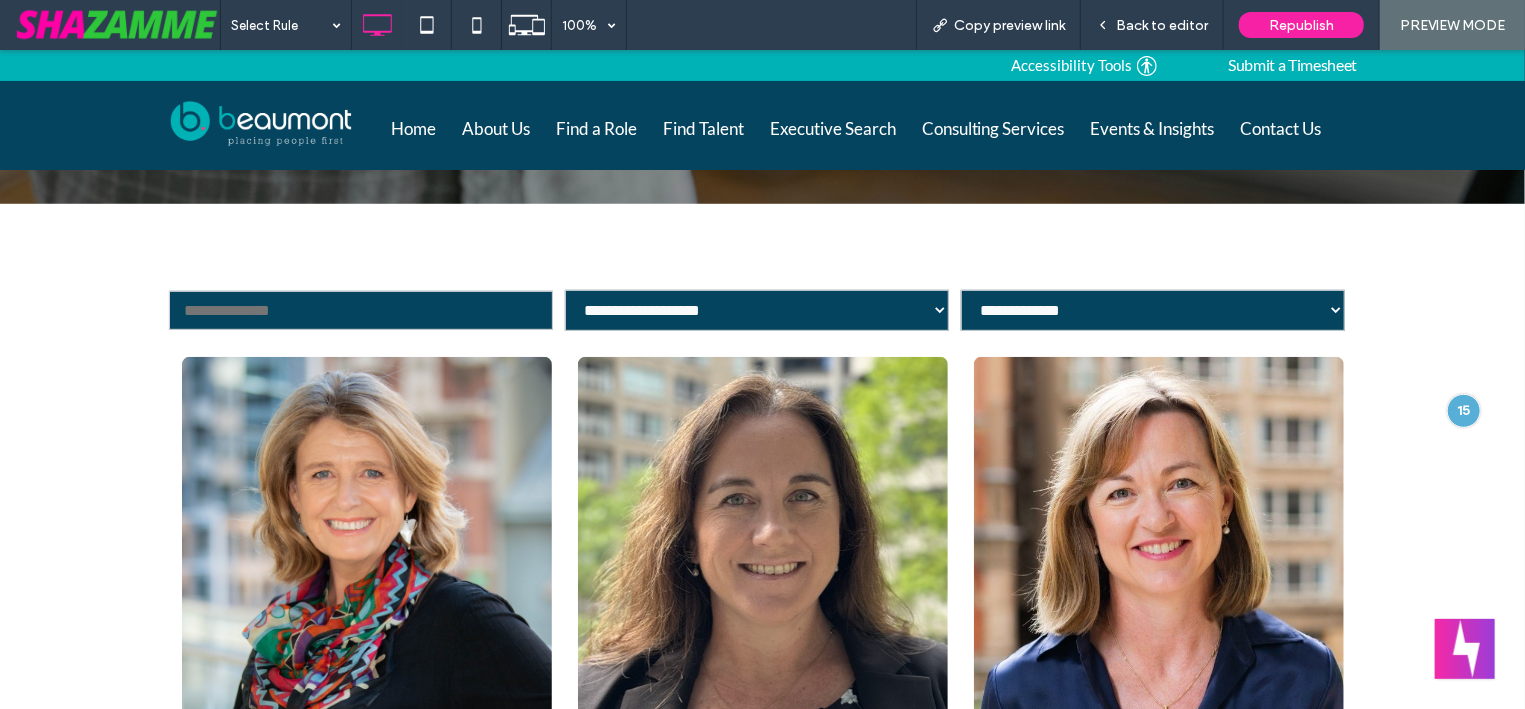 scroll, scrollTop: 428, scrollLeft: 0, axis: vertical 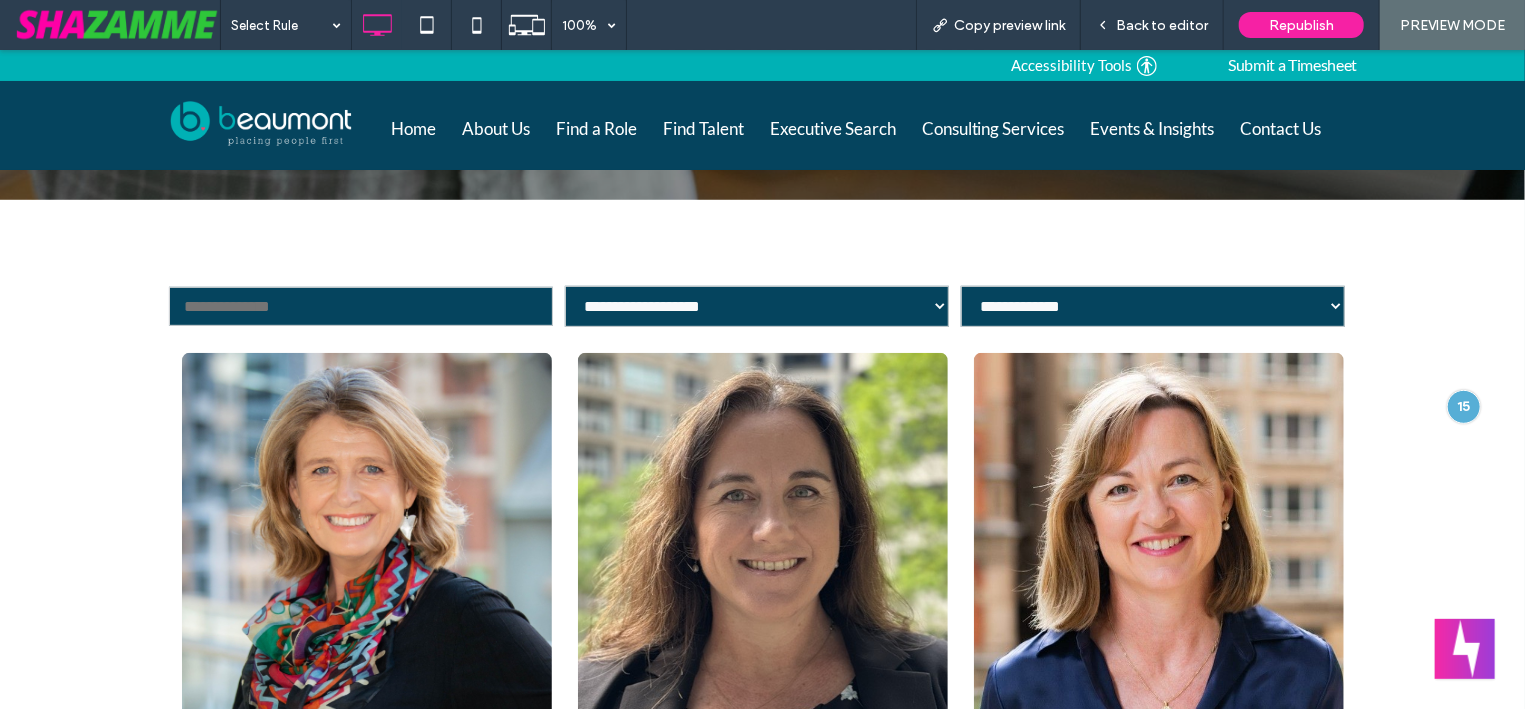 click on "**********" at bounding box center [1153, 305] 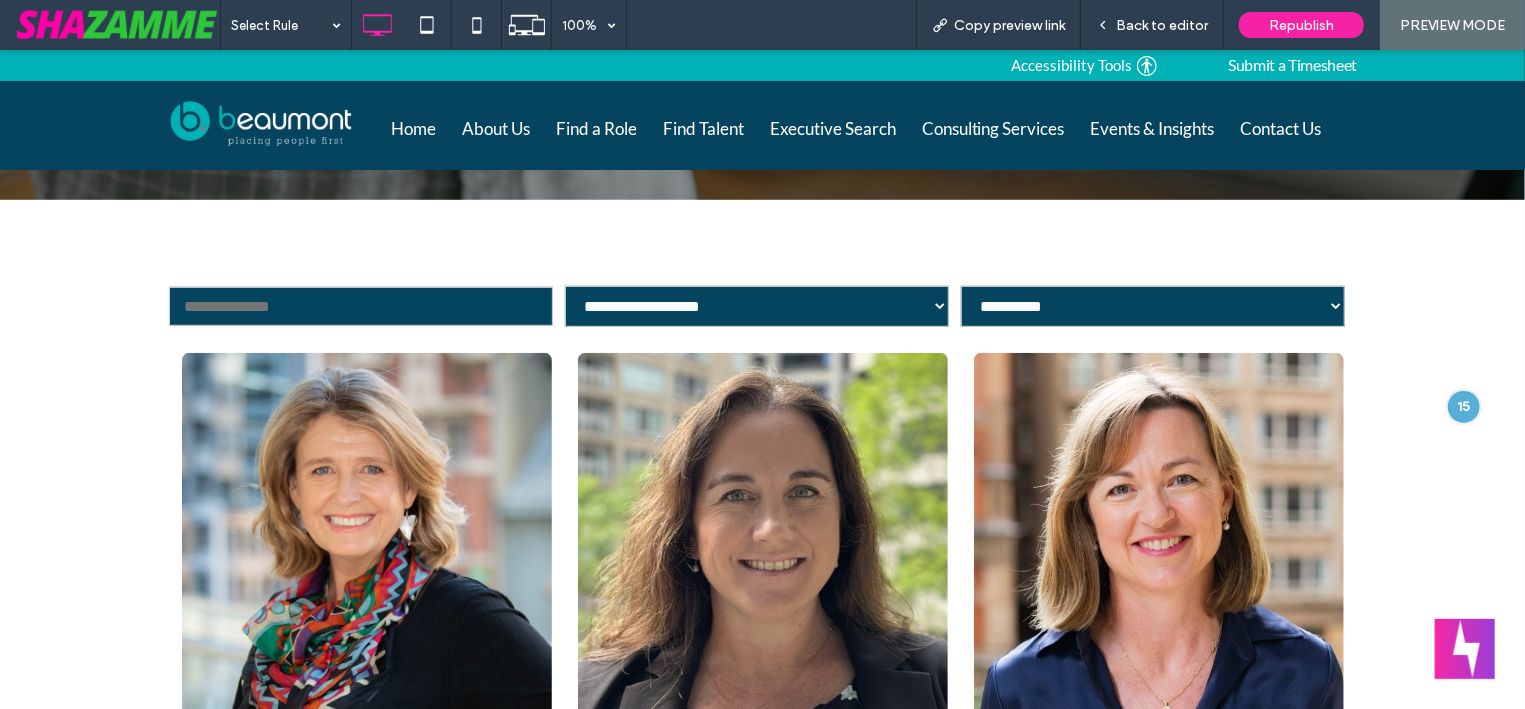 click on "**********" at bounding box center [0, 49] 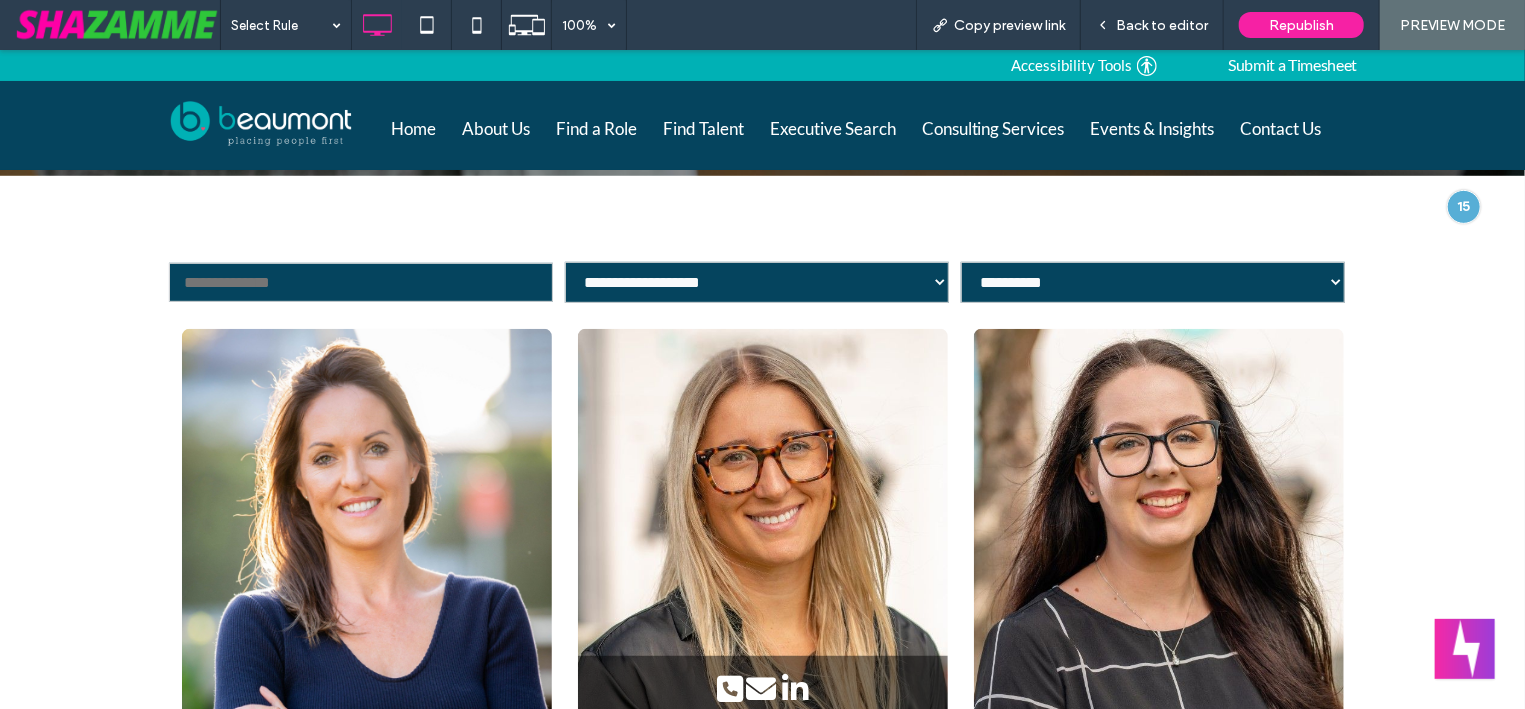 scroll, scrollTop: 428, scrollLeft: 0, axis: vertical 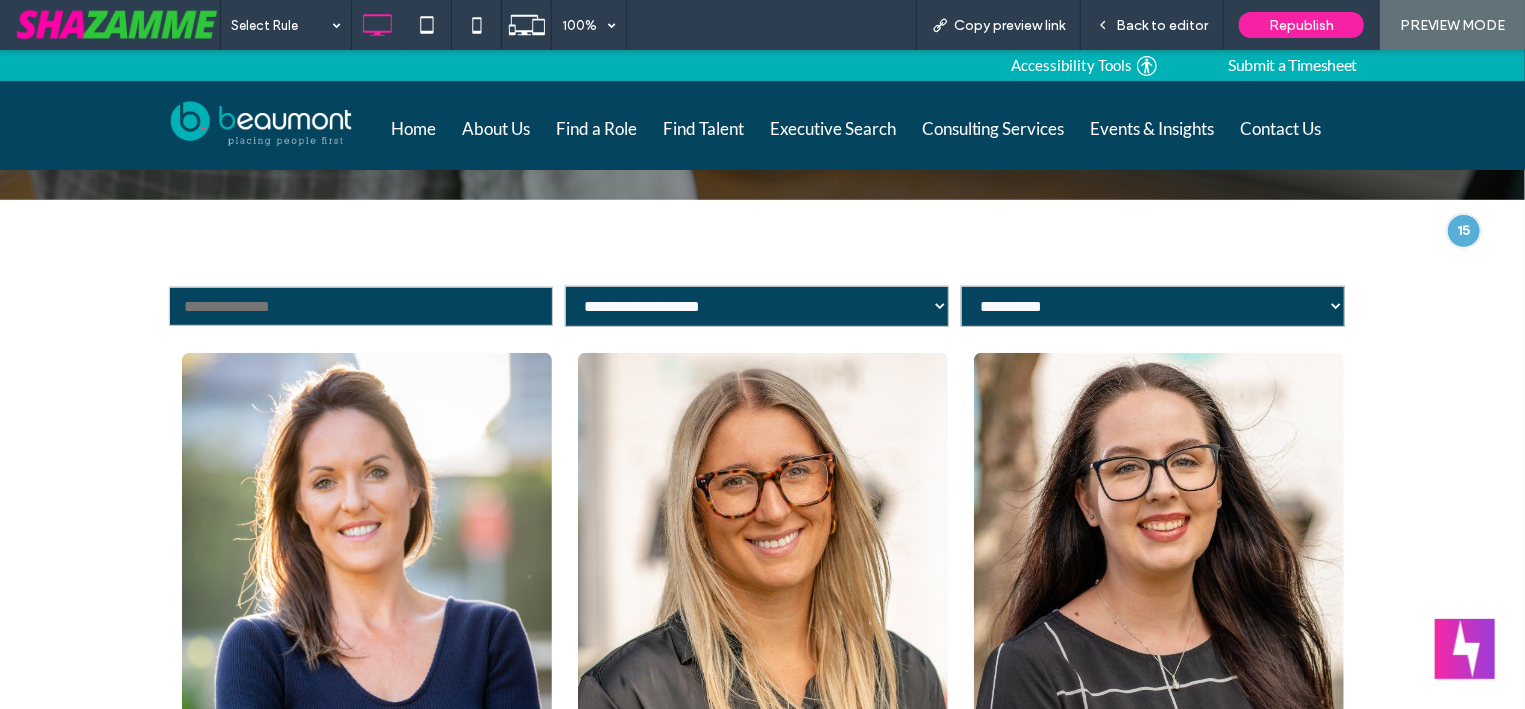 click on "**********" at bounding box center [757, 305] 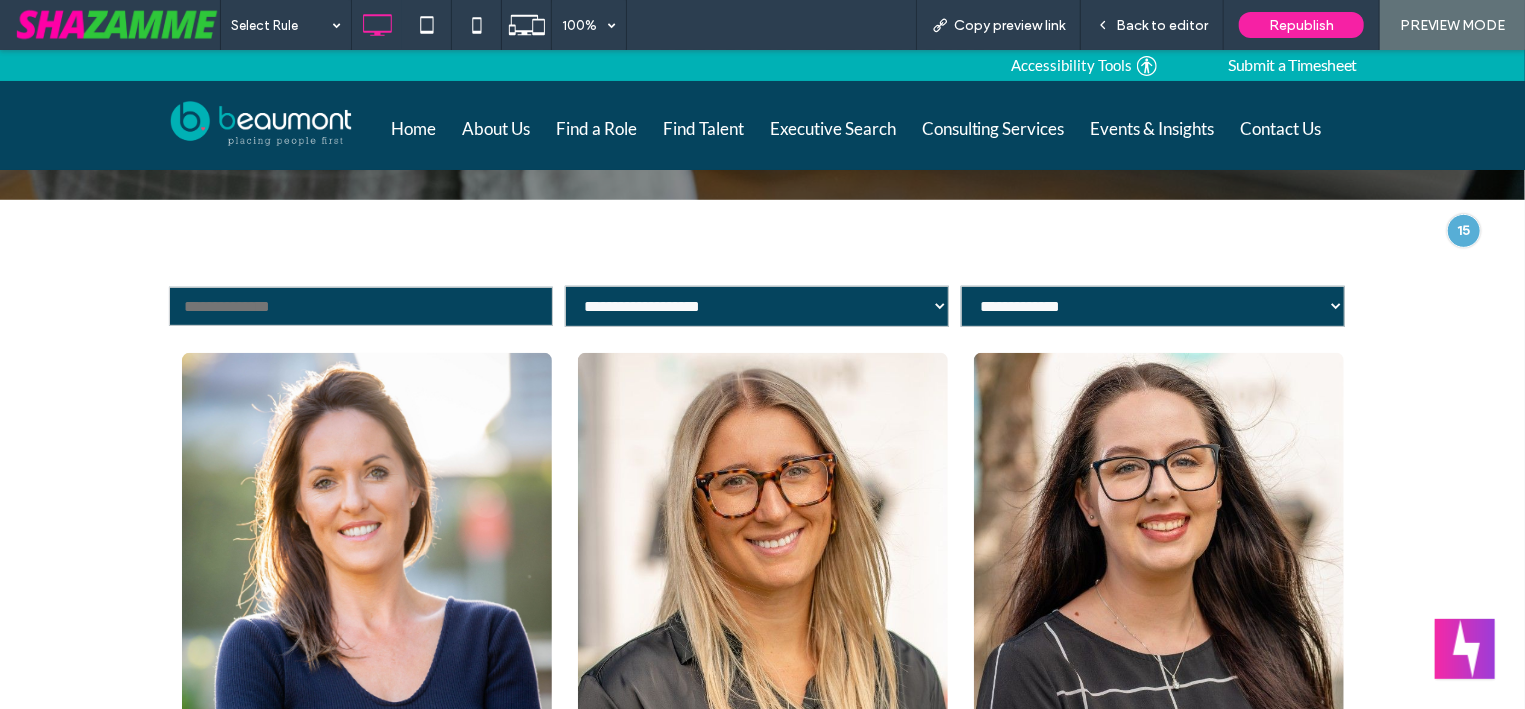 click on "**********" at bounding box center [0, 49] 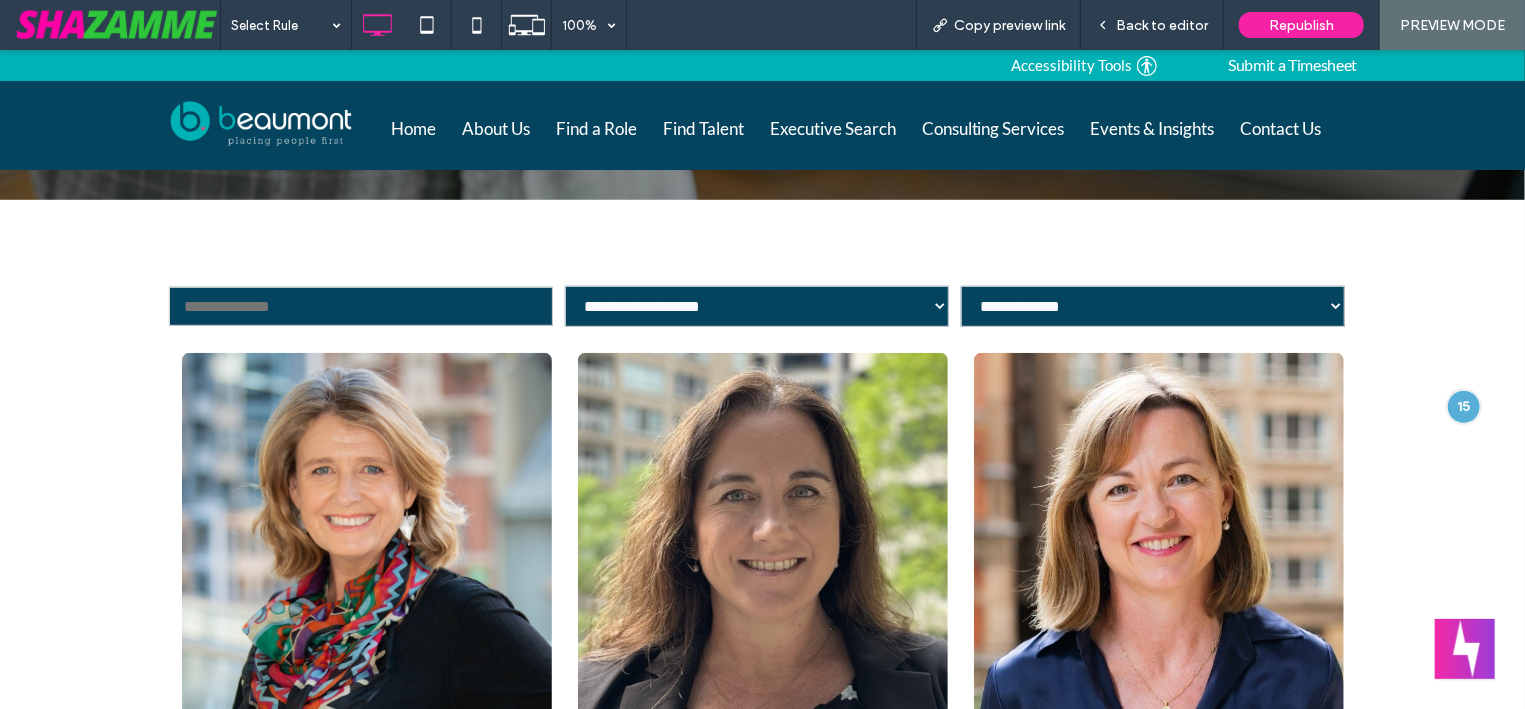 click on "**********" at bounding box center [757, 305] 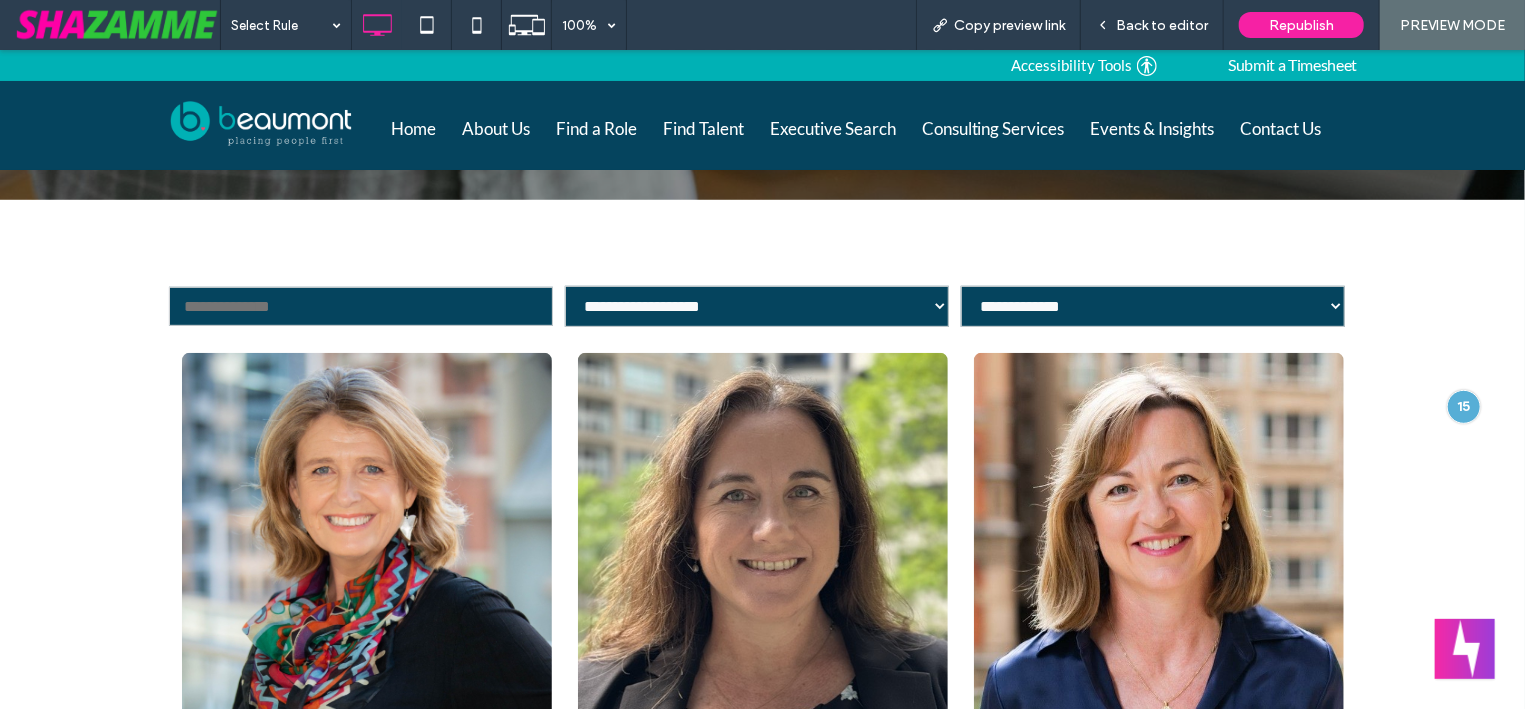 click on "**********" at bounding box center (757, 305) 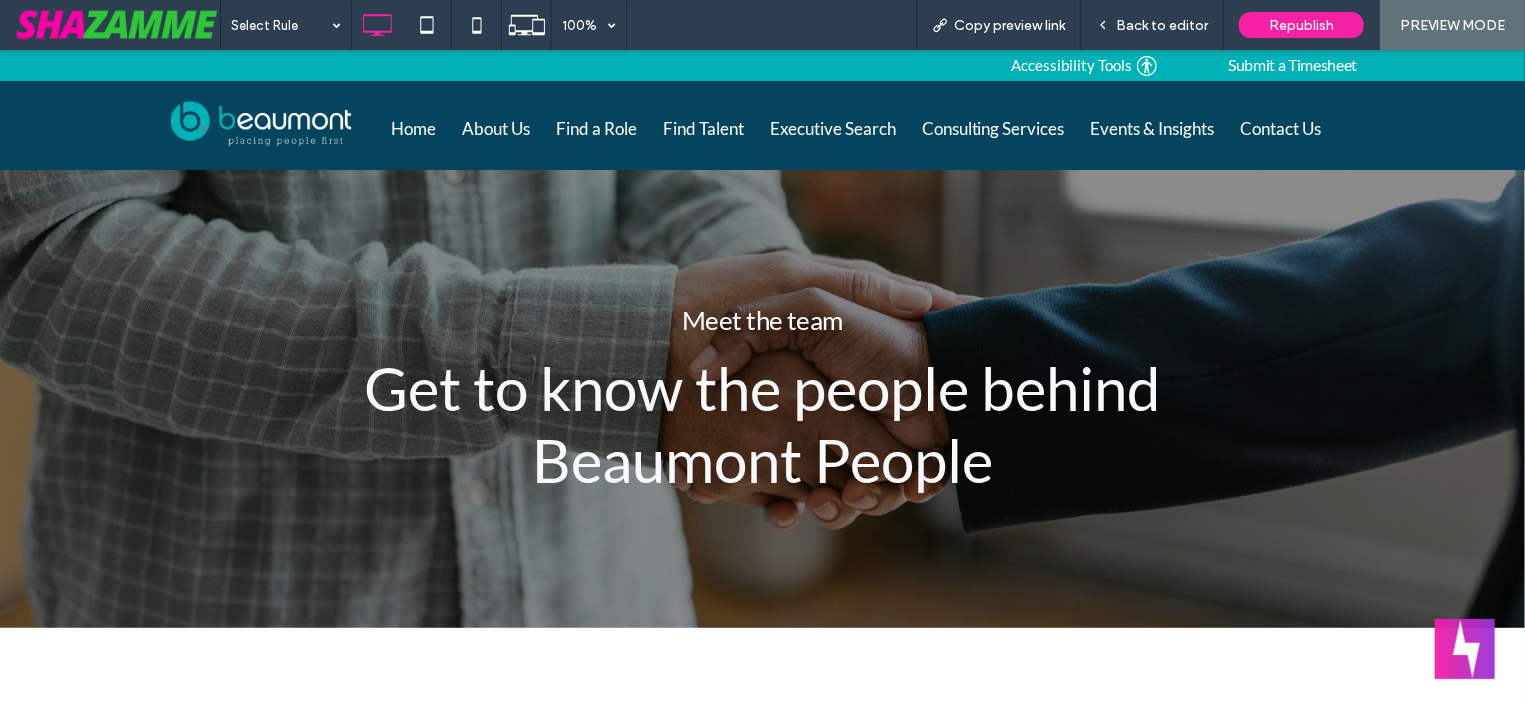 scroll, scrollTop: 428, scrollLeft: 0, axis: vertical 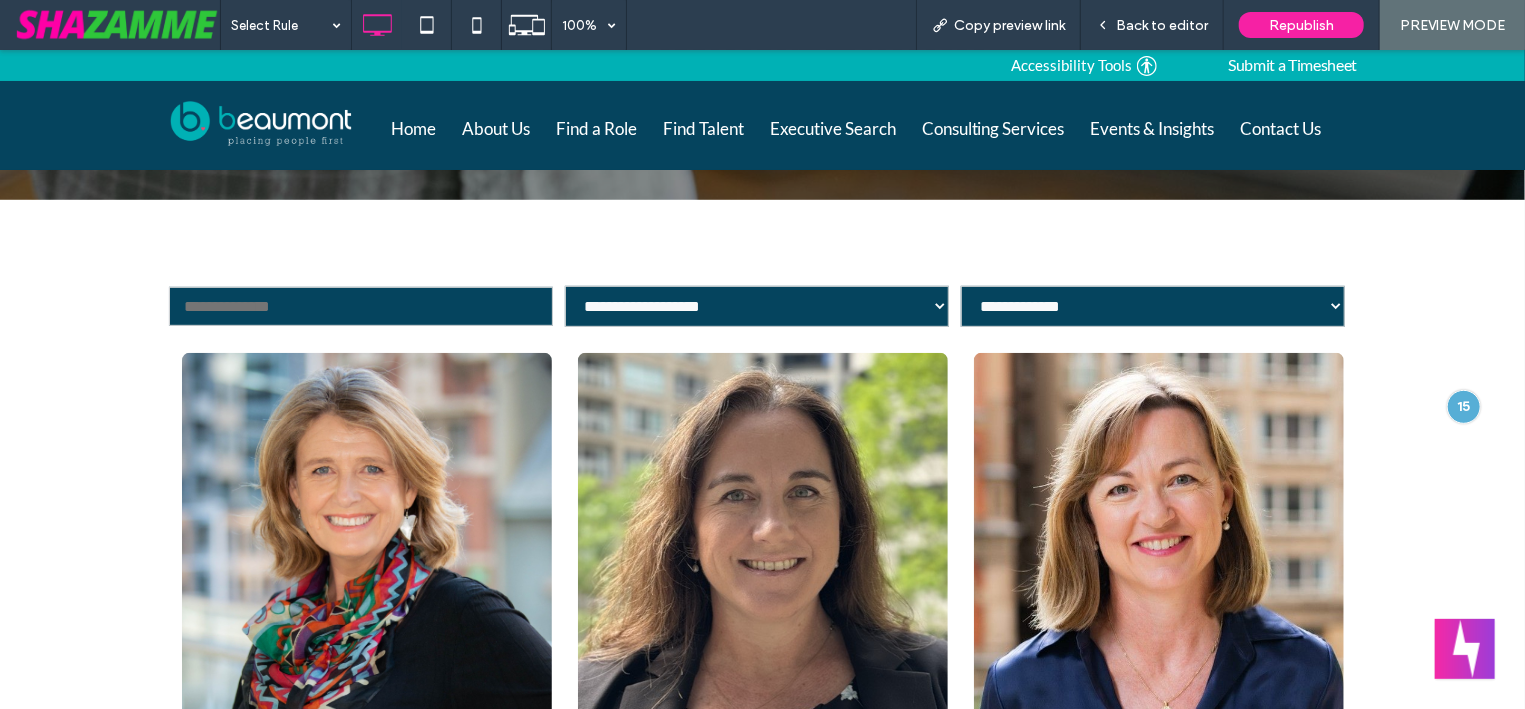select on "**********" 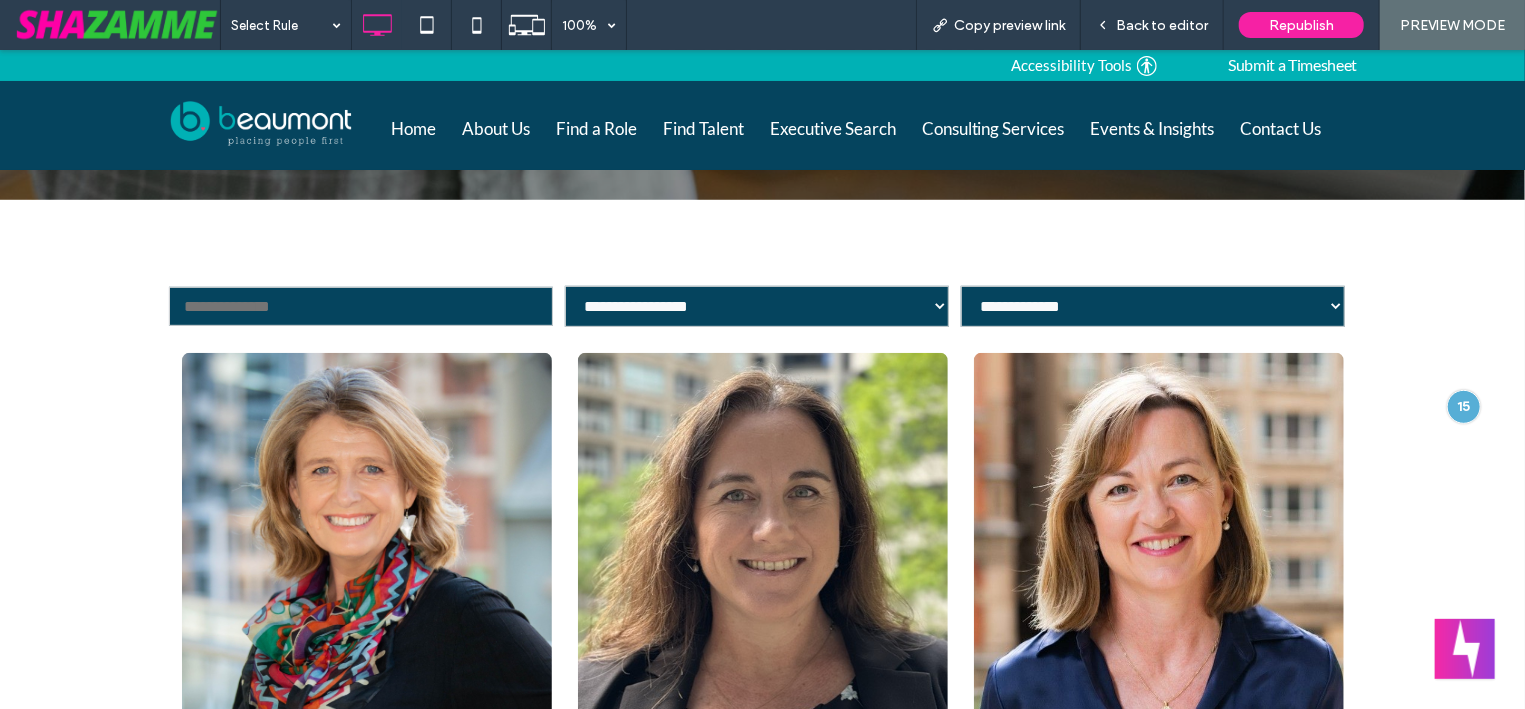 click on "**********" at bounding box center [0, 49] 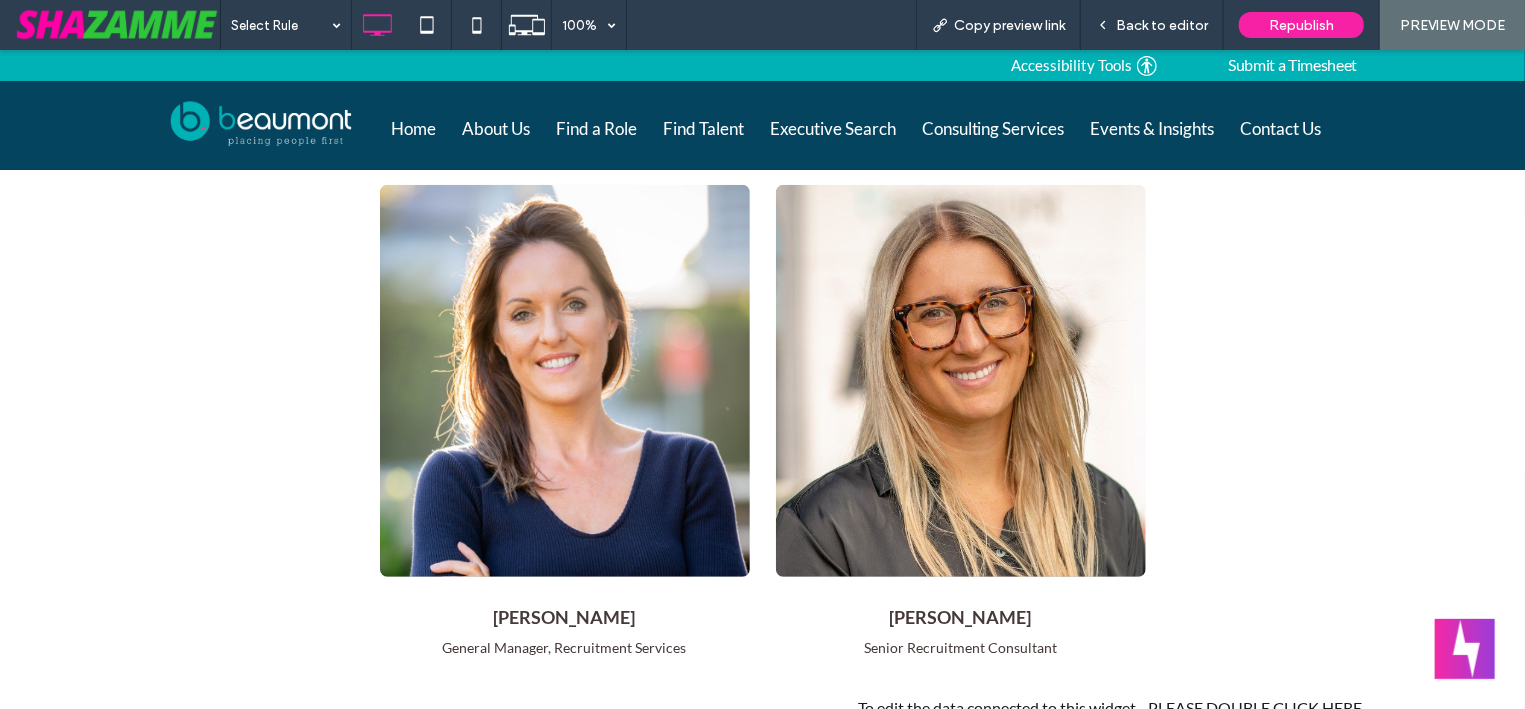 scroll, scrollTop: 535, scrollLeft: 0, axis: vertical 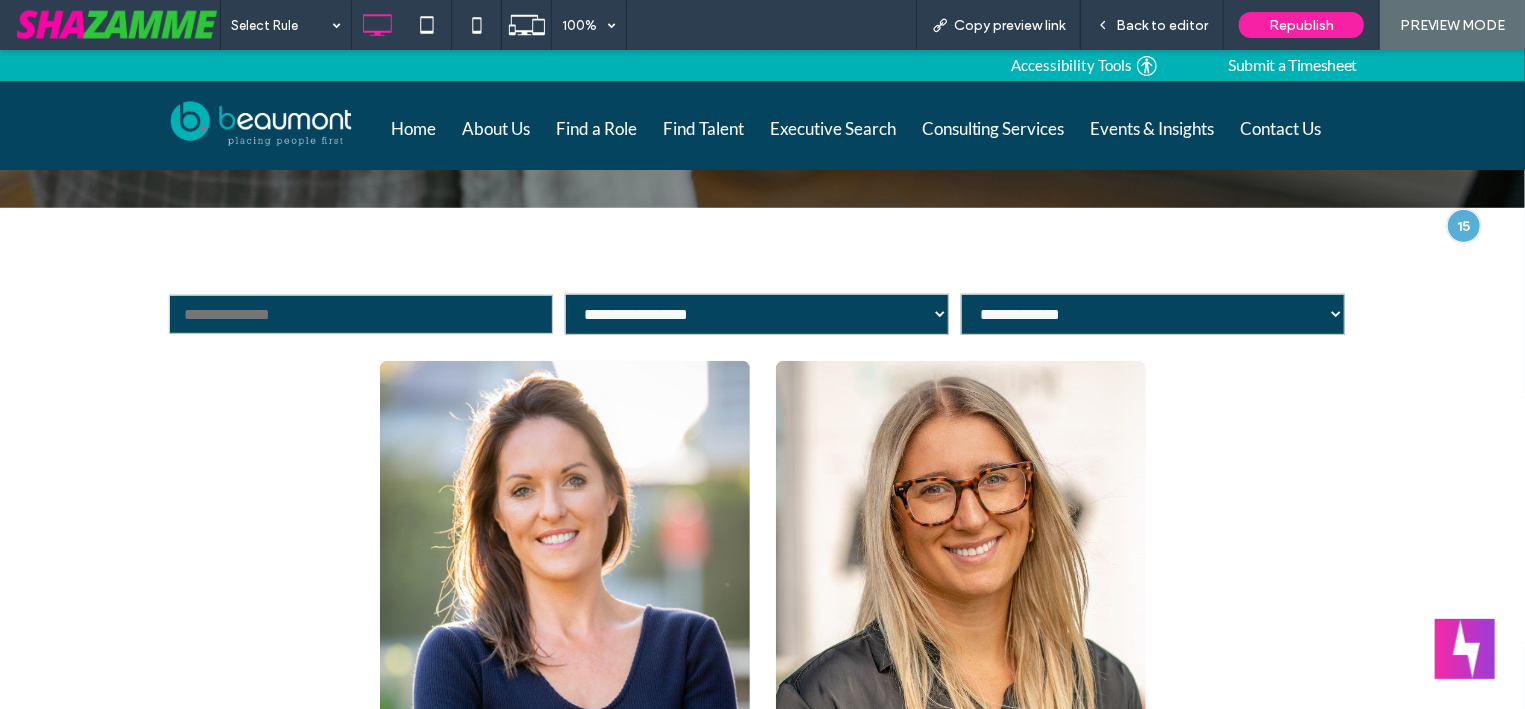 click on "**********" at bounding box center [1153, 313] 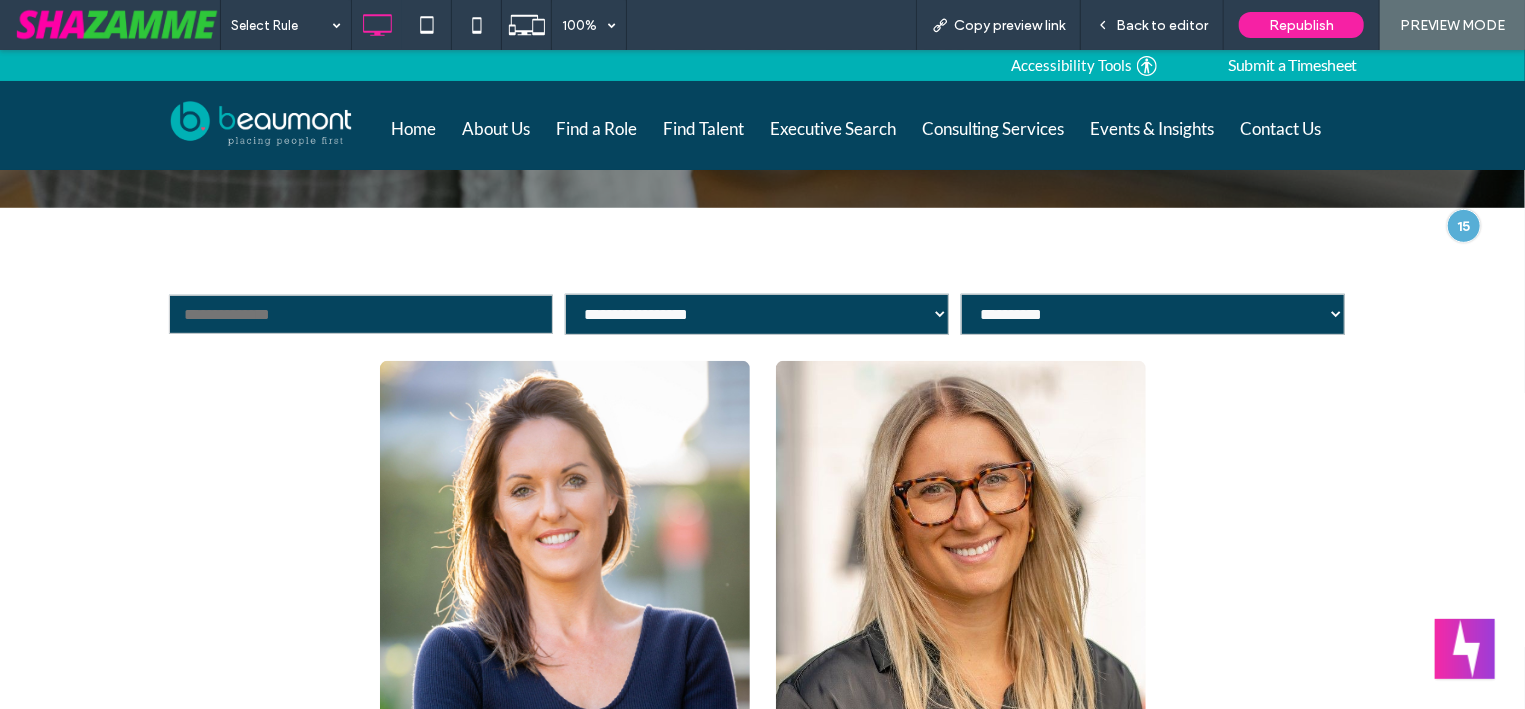 click on "**********" at bounding box center [0, 49] 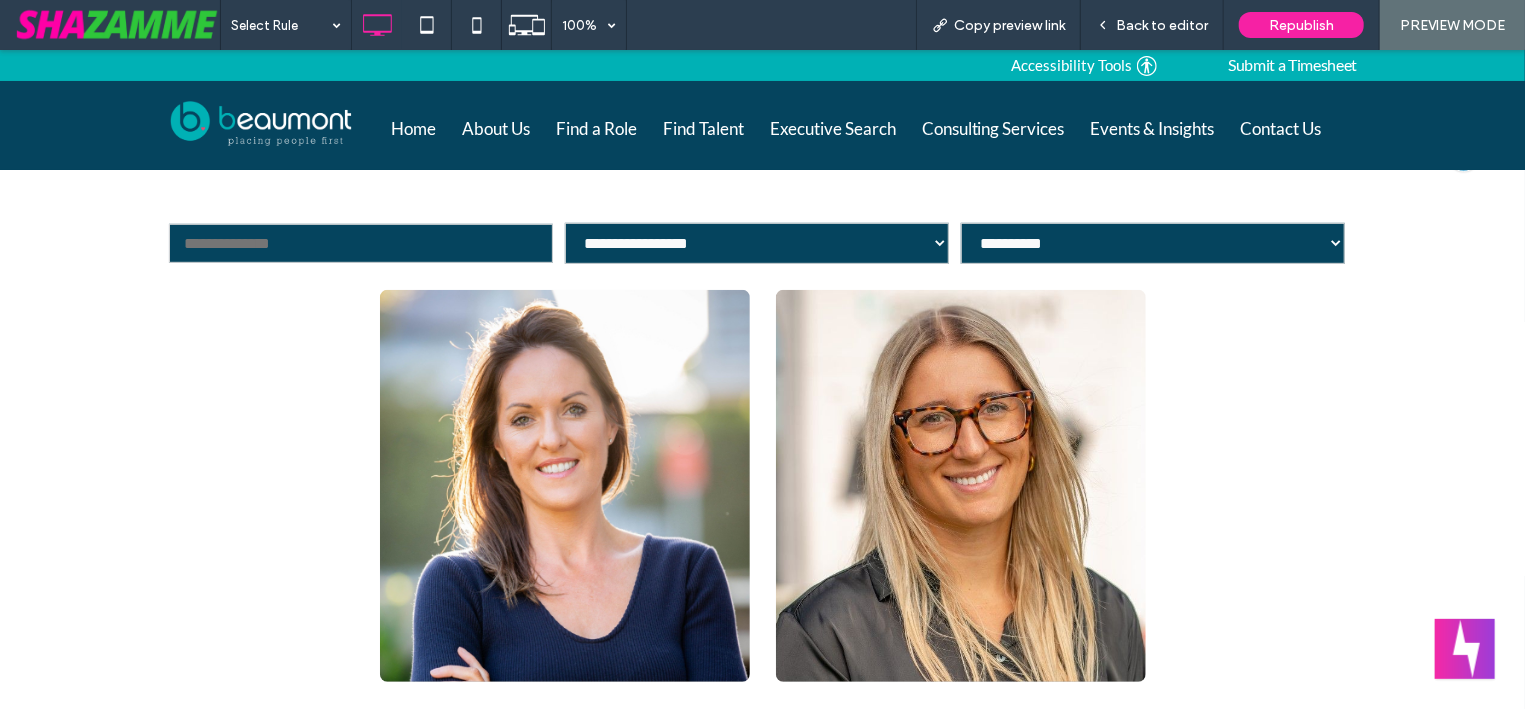 scroll, scrollTop: 527, scrollLeft: 0, axis: vertical 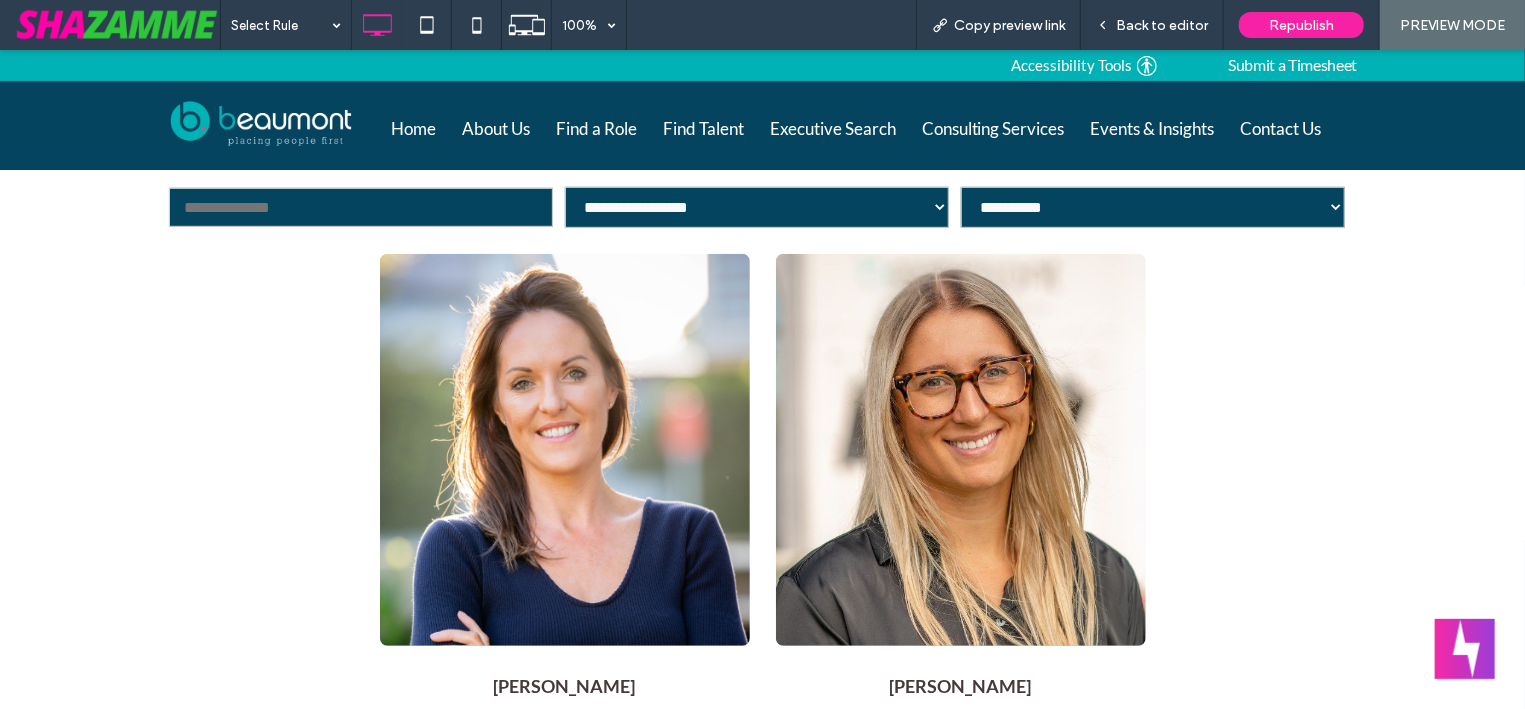 click on "**********" at bounding box center (757, 206) 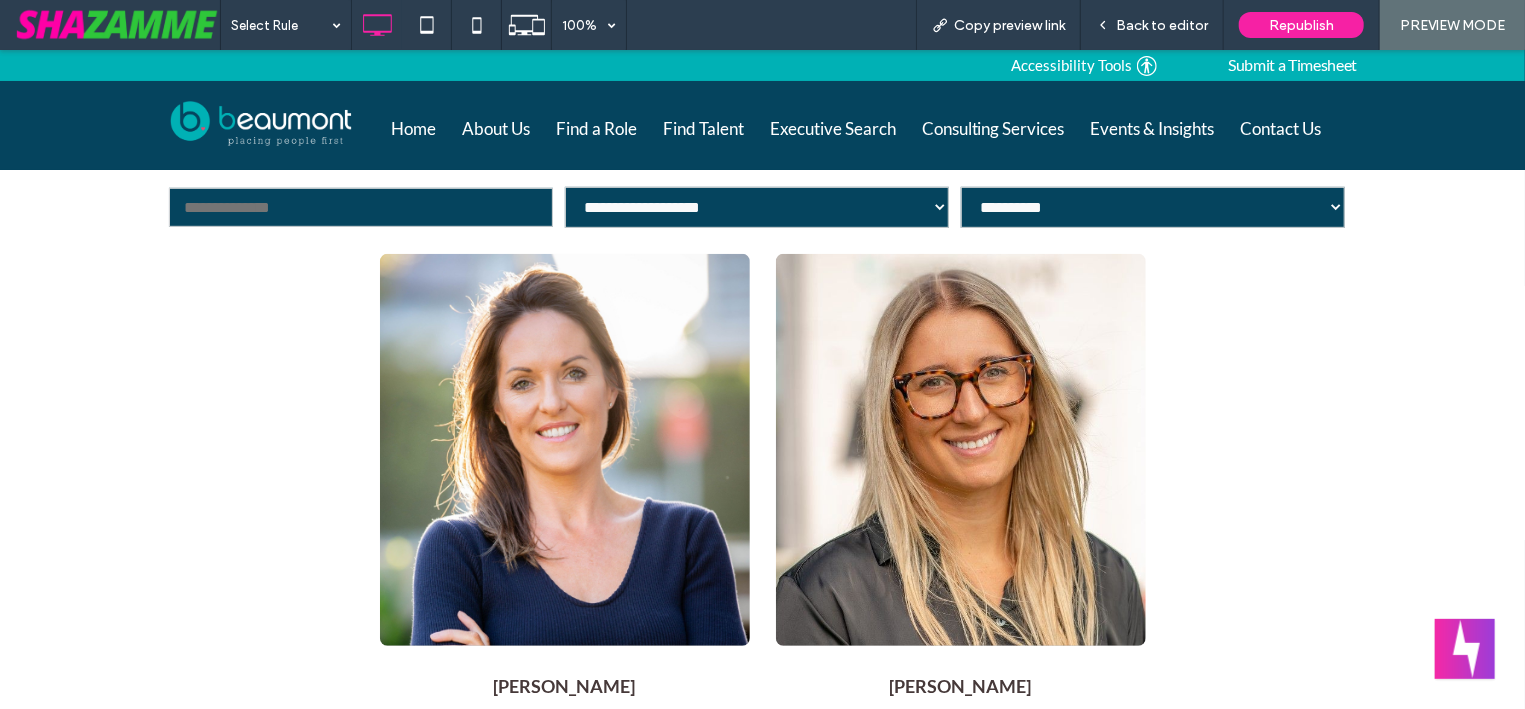click on "**********" at bounding box center [0, 49] 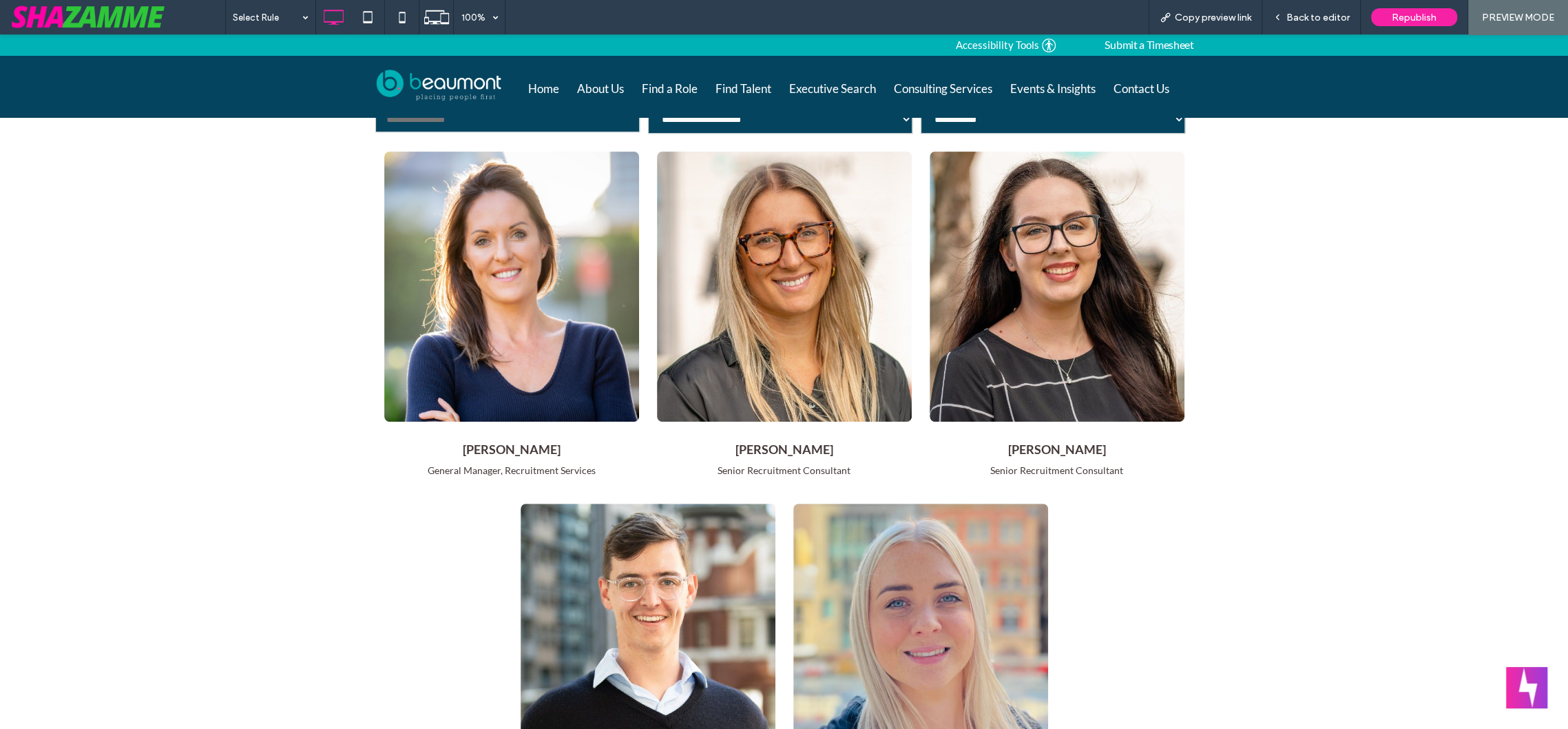 scroll, scrollTop: 361, scrollLeft: 0, axis: vertical 